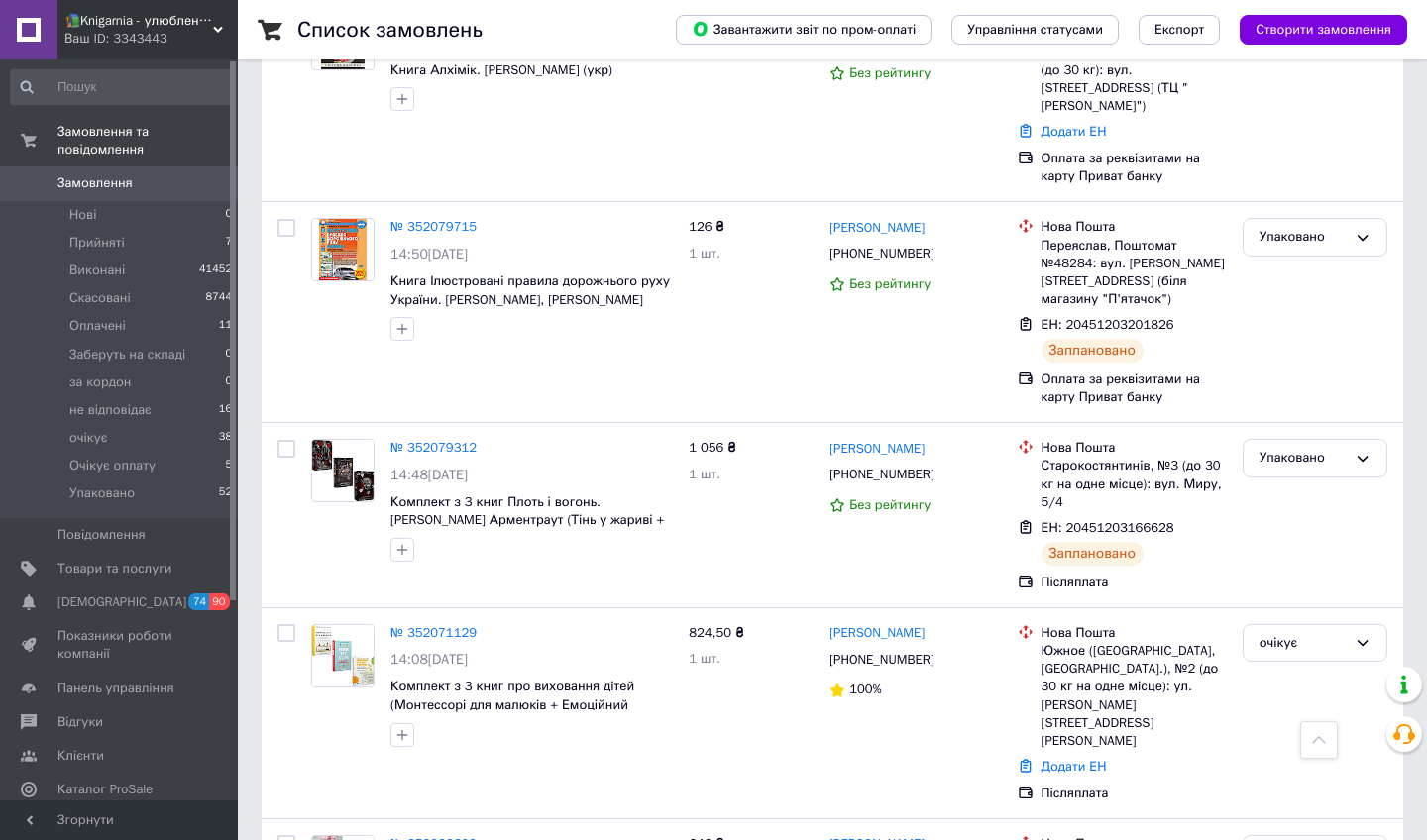 scroll, scrollTop: 938, scrollLeft: 0, axis: vertical 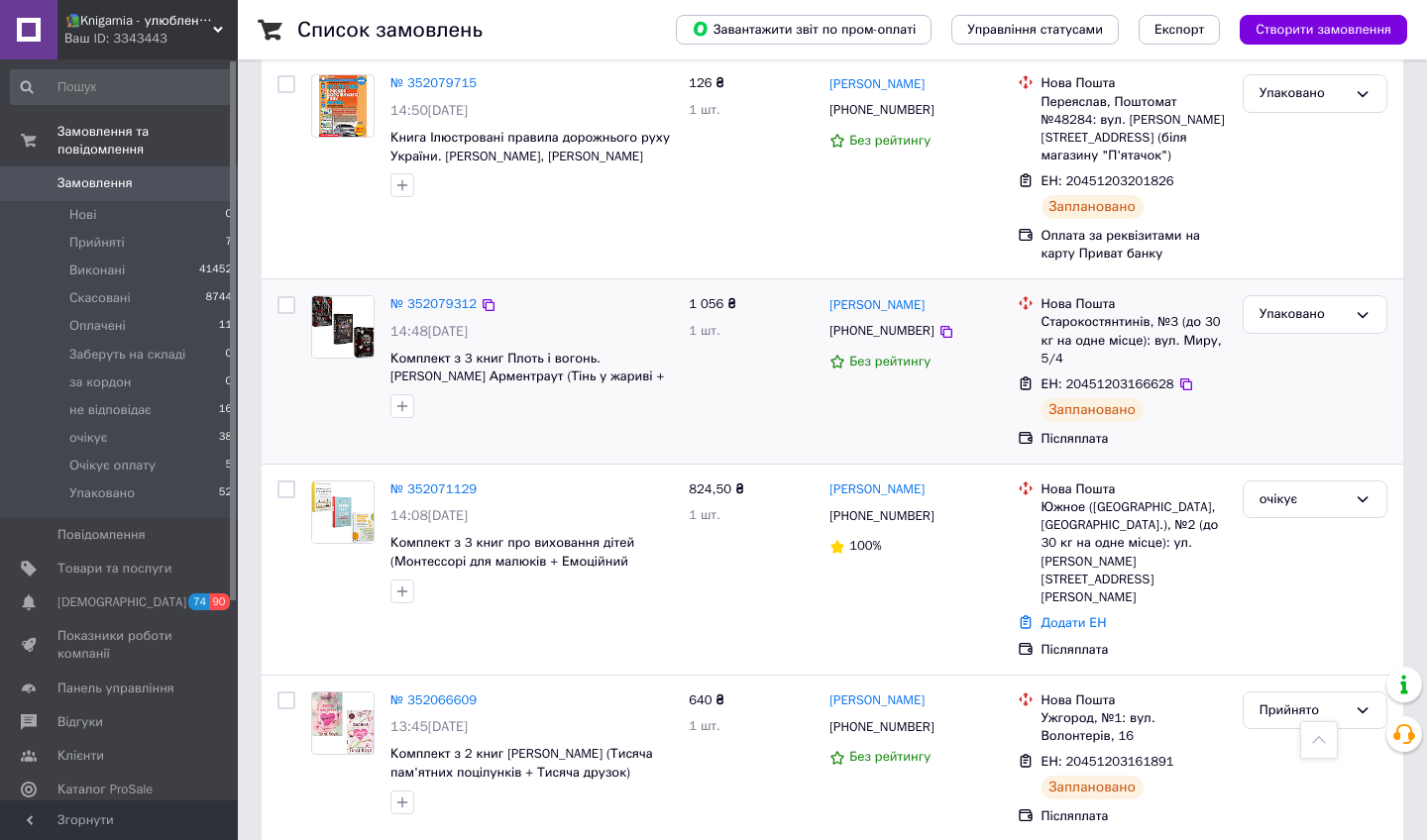 click on "№ 352079312 14:48[DATE] Комплект з 3 книг Плоть і вогонь. [PERSON_NAME] Арментраут (Тінь у жариві + Світло у пломені + Вогонь у плоті)" at bounding box center [492, 371] 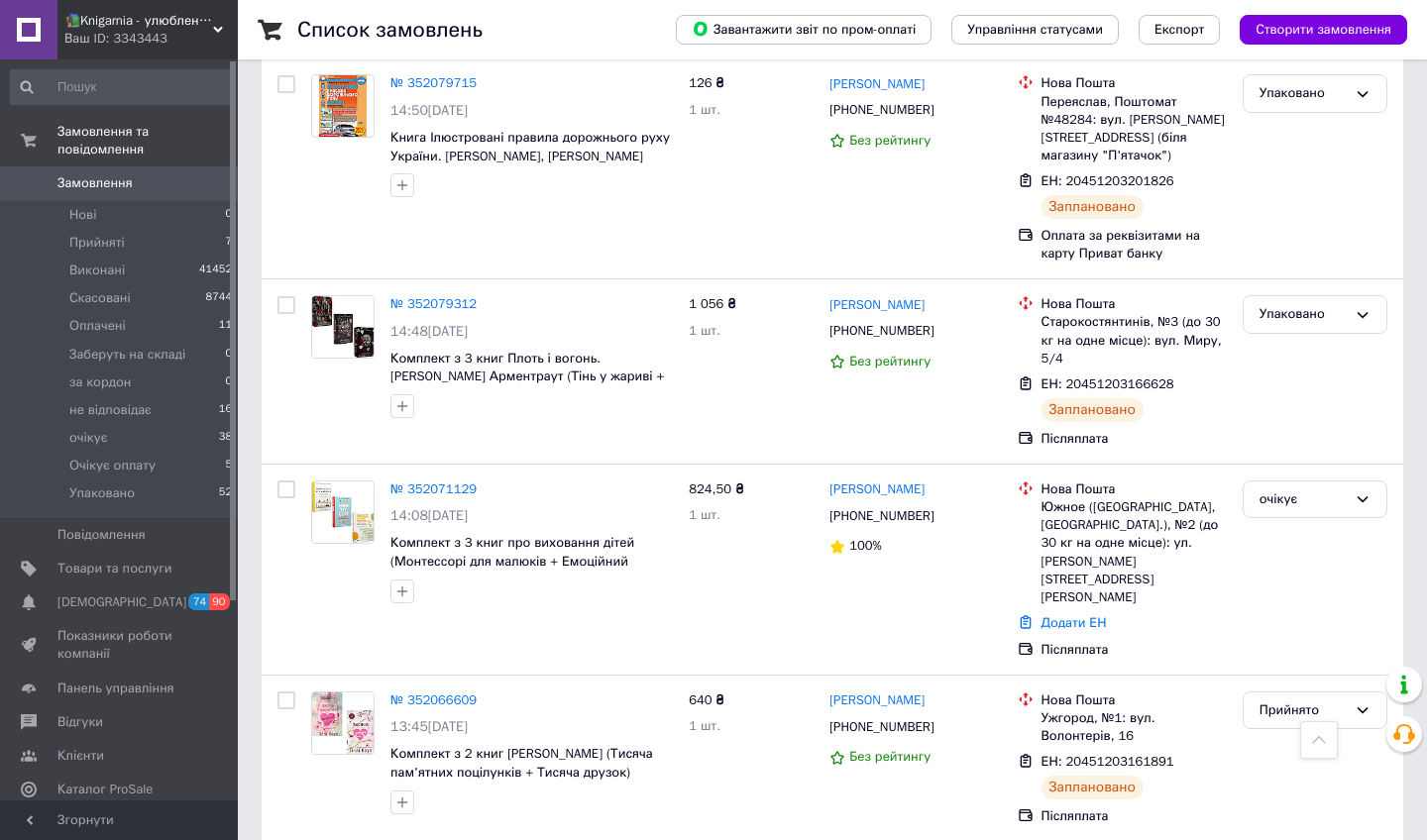 click on "Замовлення 0" at bounding box center (122, 183) 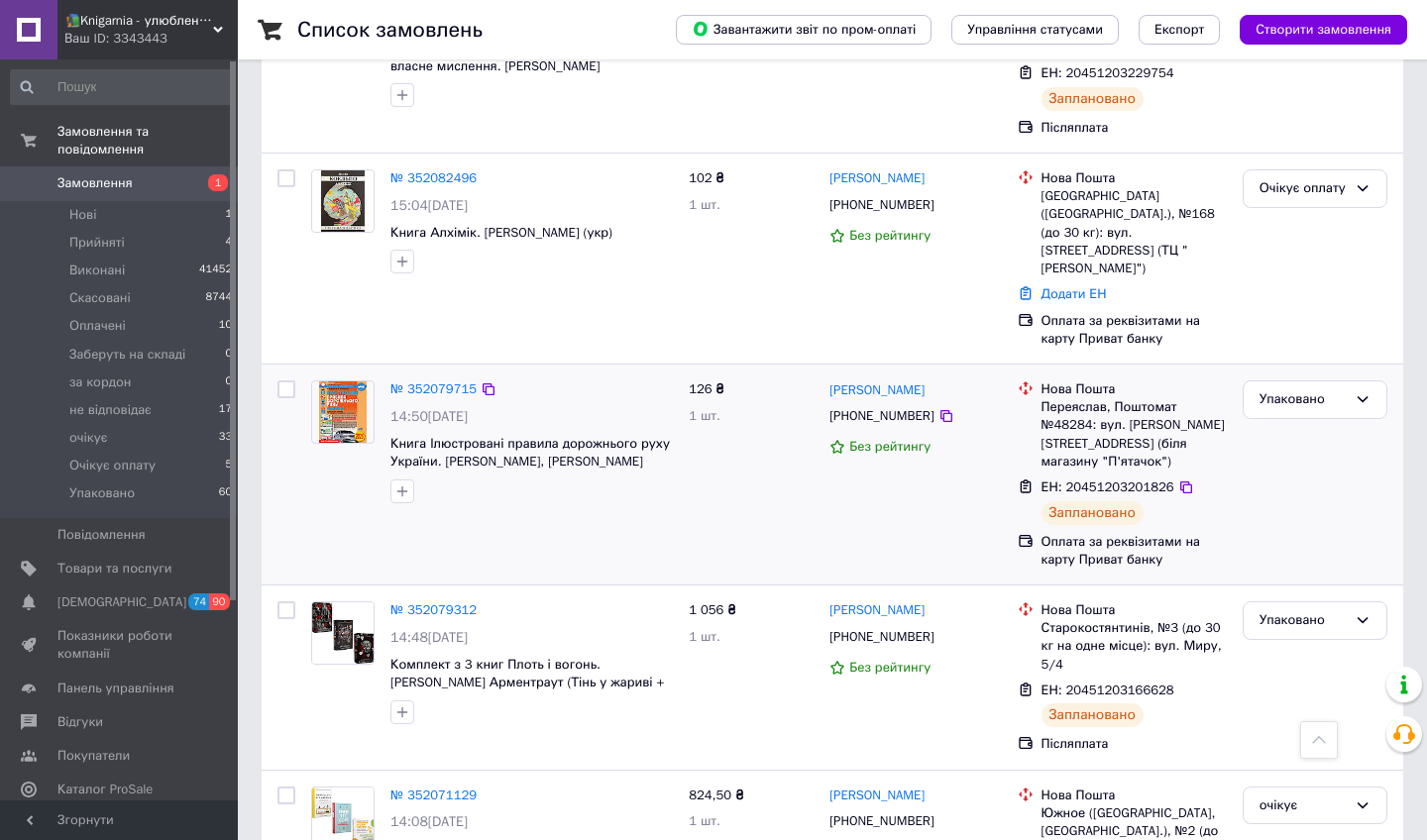 scroll, scrollTop: 847, scrollLeft: 0, axis: vertical 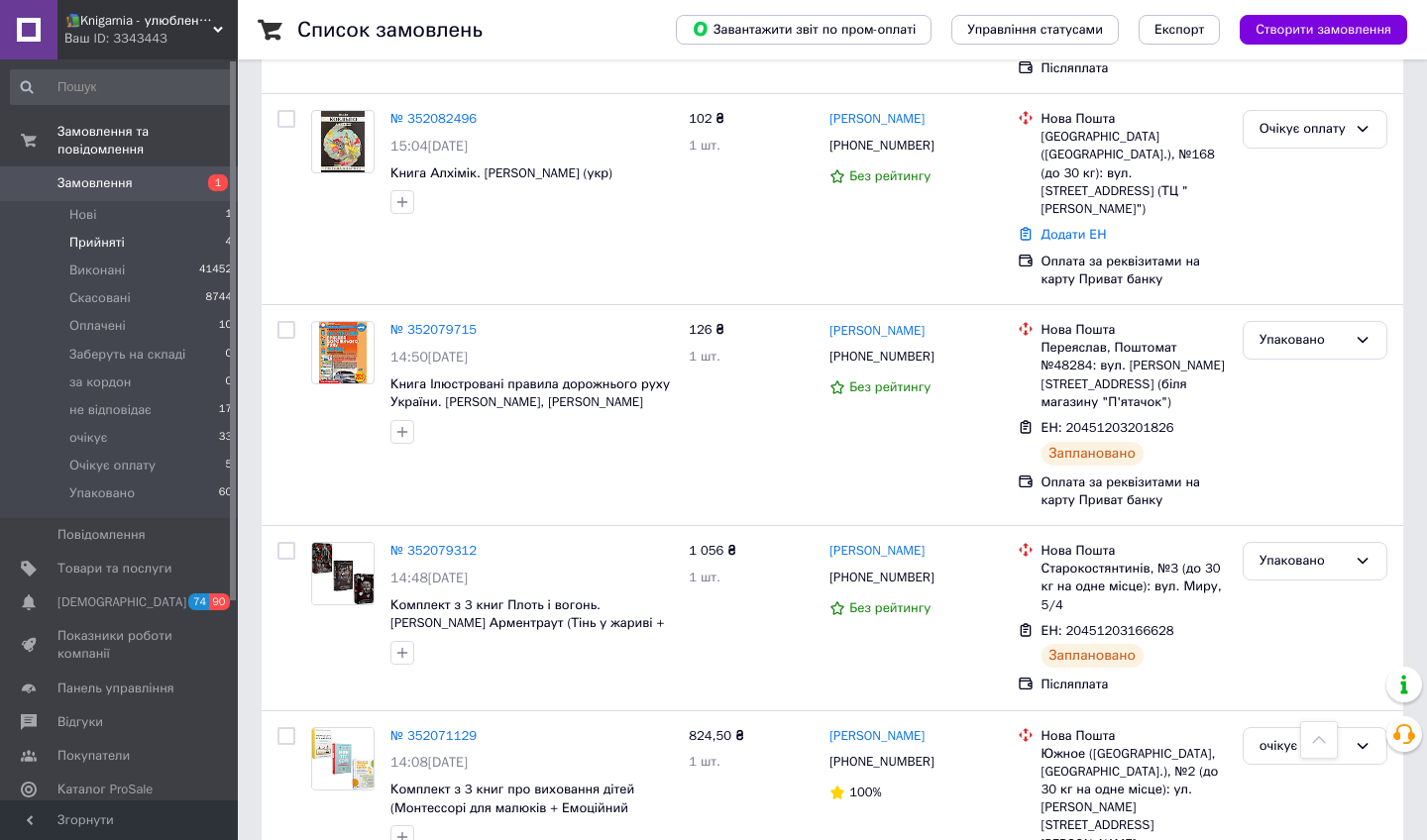 click on "Прийняті 4" at bounding box center (122, 243) 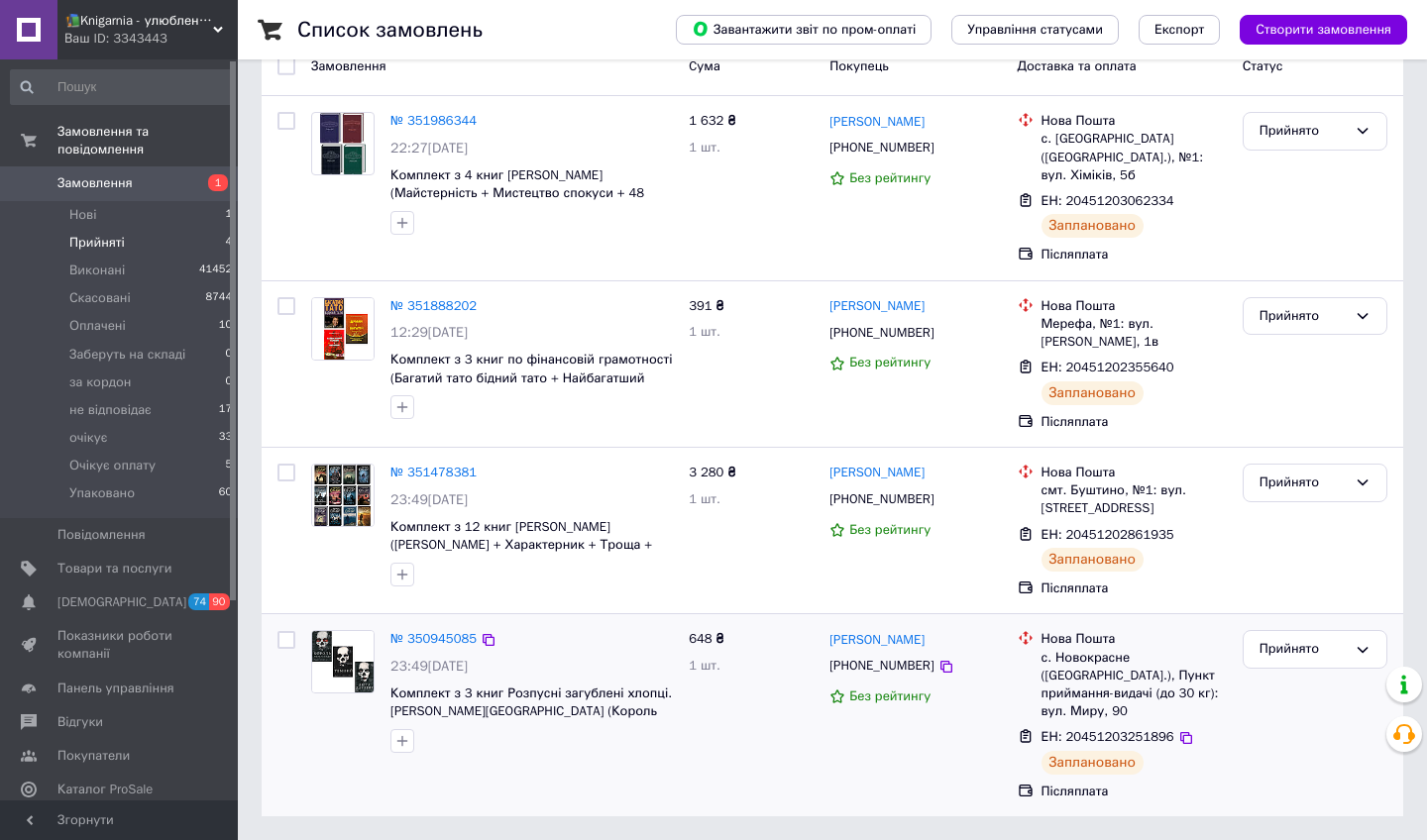 scroll, scrollTop: 198, scrollLeft: 0, axis: vertical 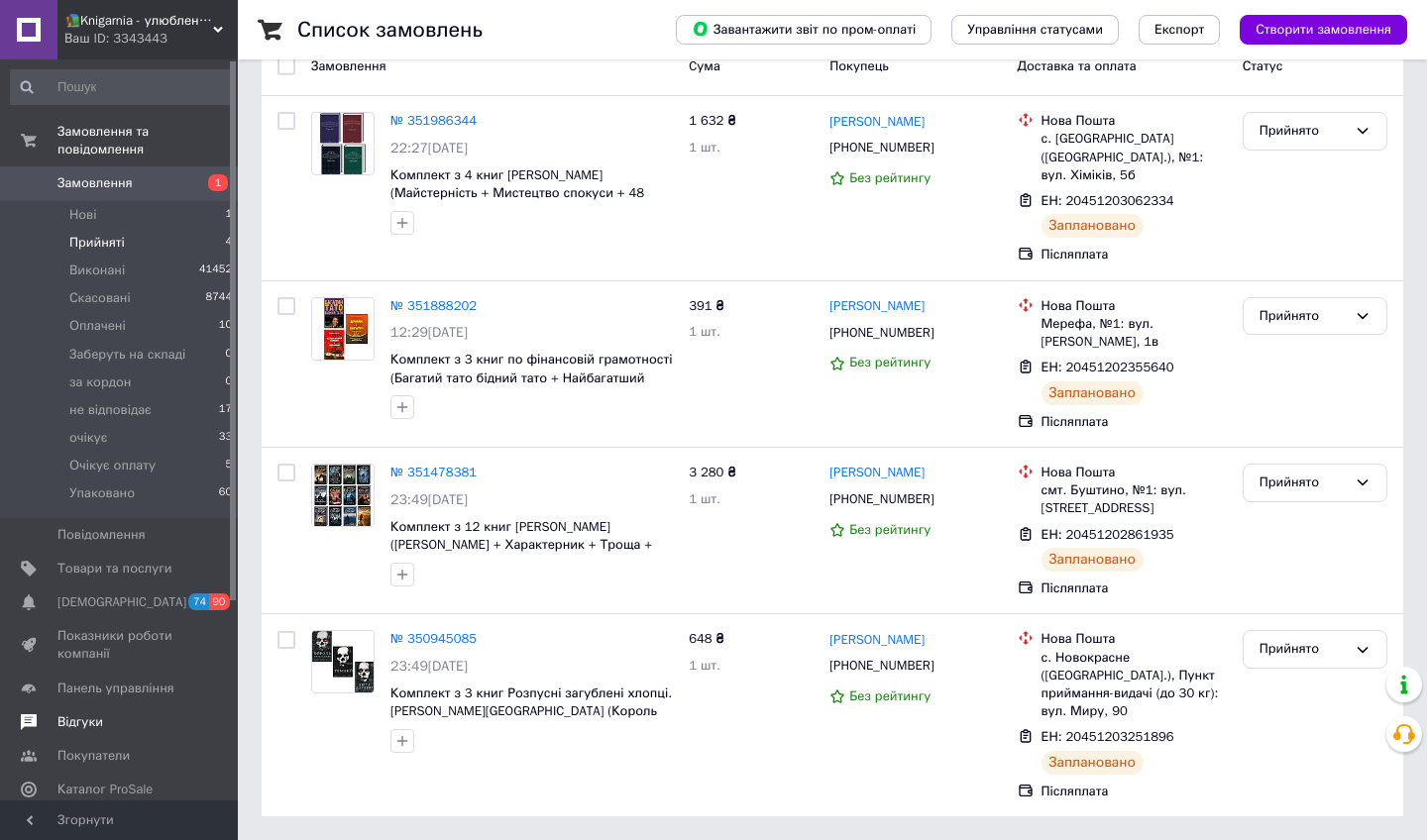click at bounding box center [210, 722] 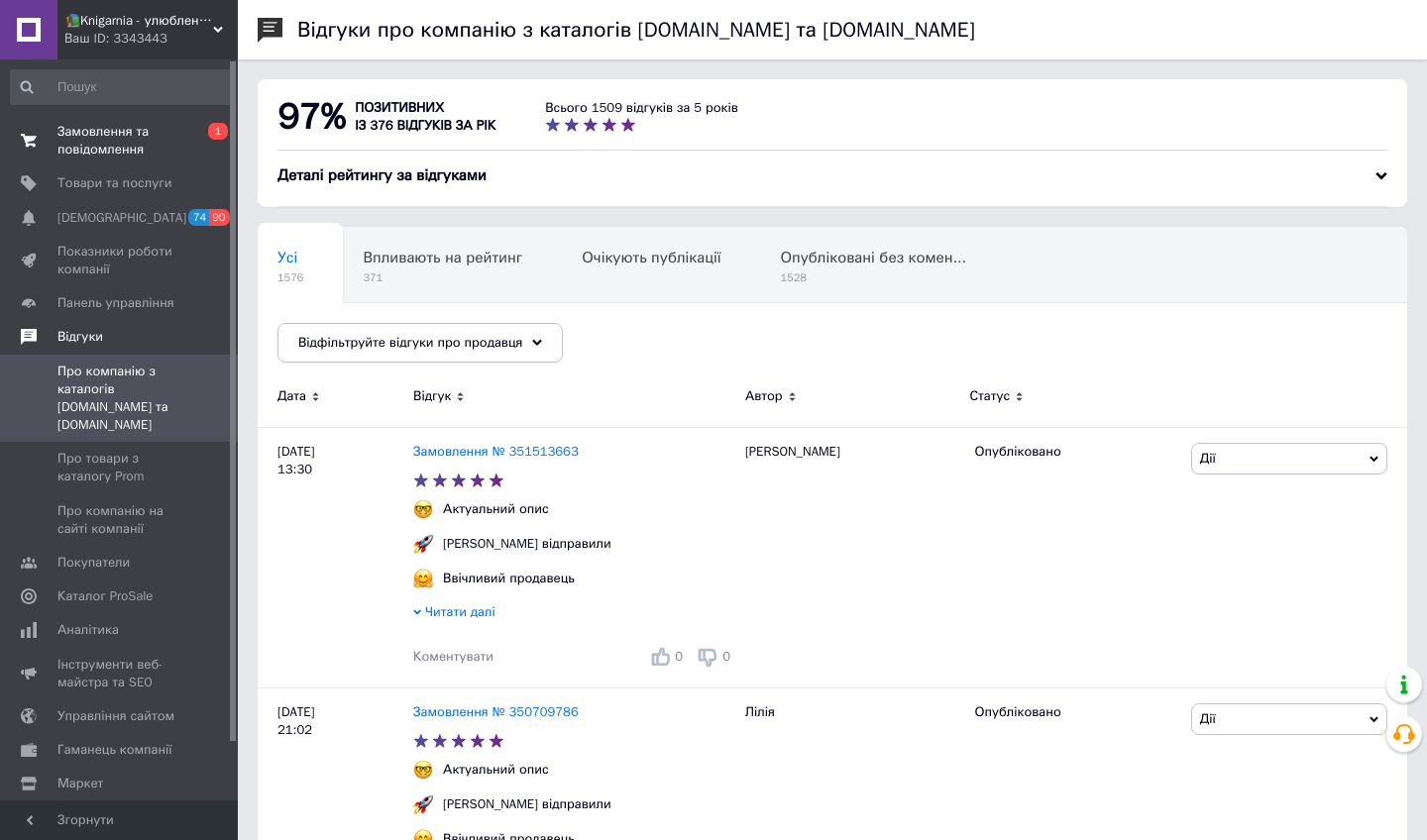 click on "0 1" at bounding box center [210, 141] 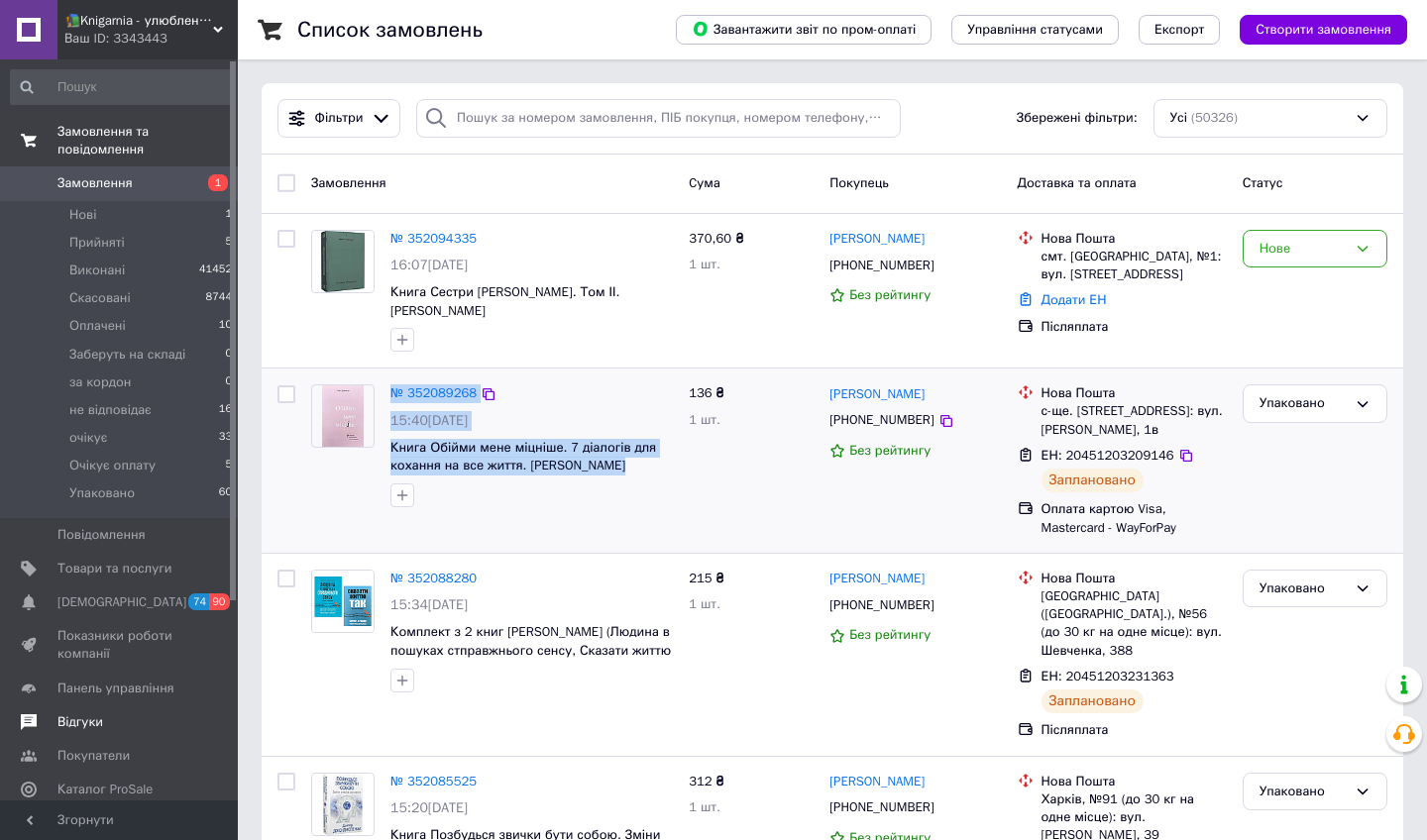 drag, startPoint x: 389, startPoint y: 368, endPoint x: 680, endPoint y: 469, distance: 308.02922 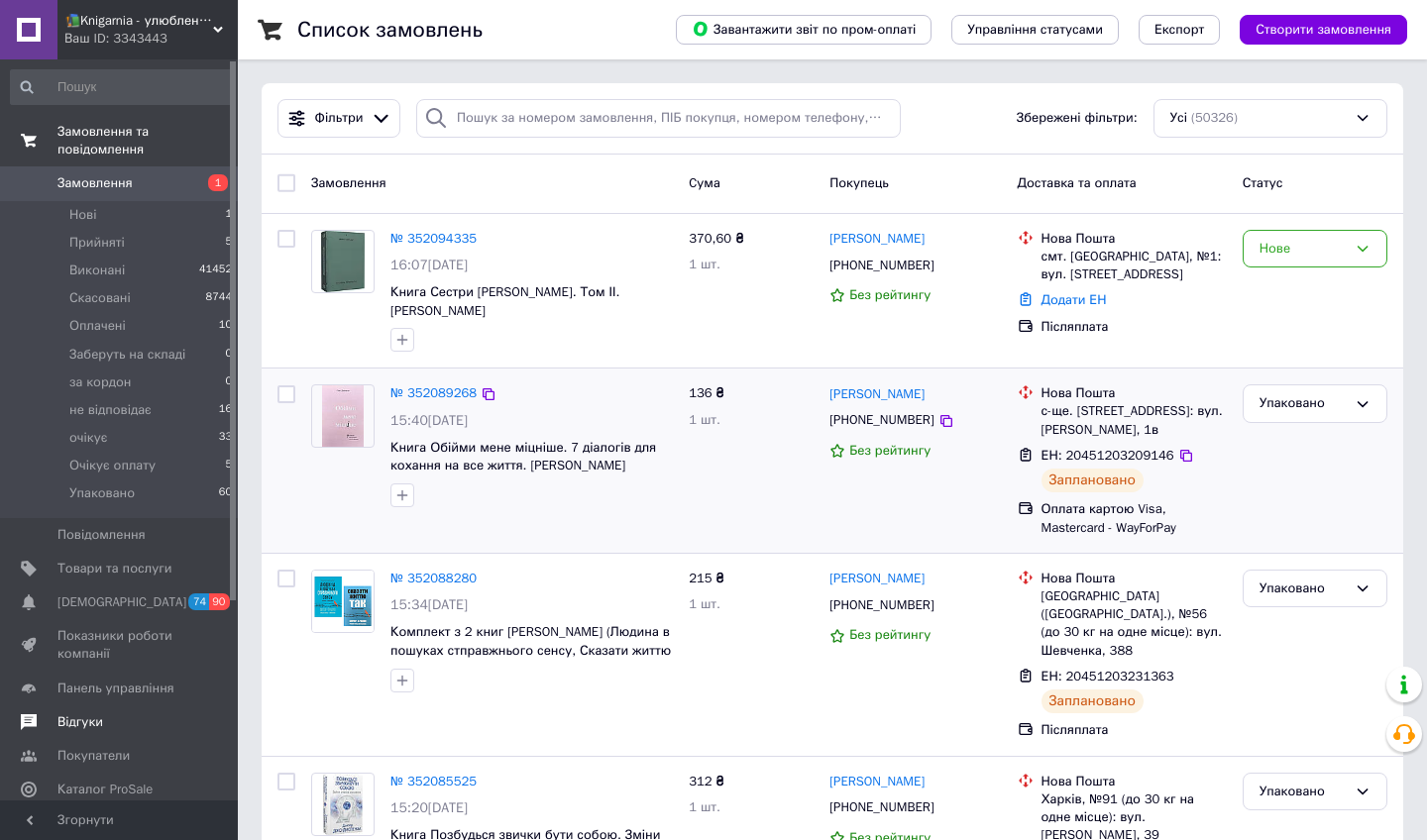 click on "№ 352089268 15:40, 10.07.2025 Книга Обійми мене міцніше. 7 діалогів для кохання на все життя. Сью джонсон" at bounding box center (531, 446) 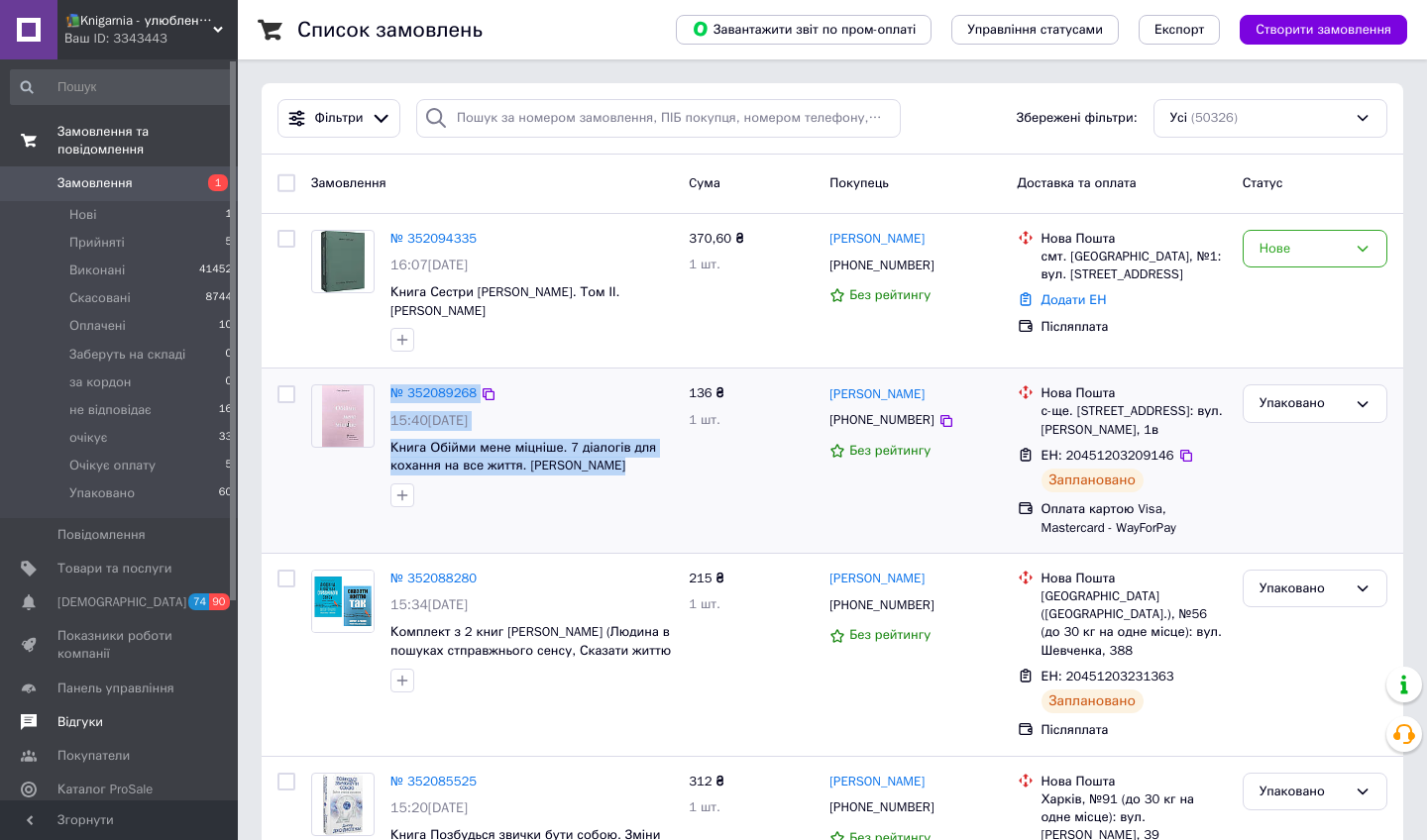 drag, startPoint x: 385, startPoint y: 370, endPoint x: 645, endPoint y: 468, distance: 277.85608 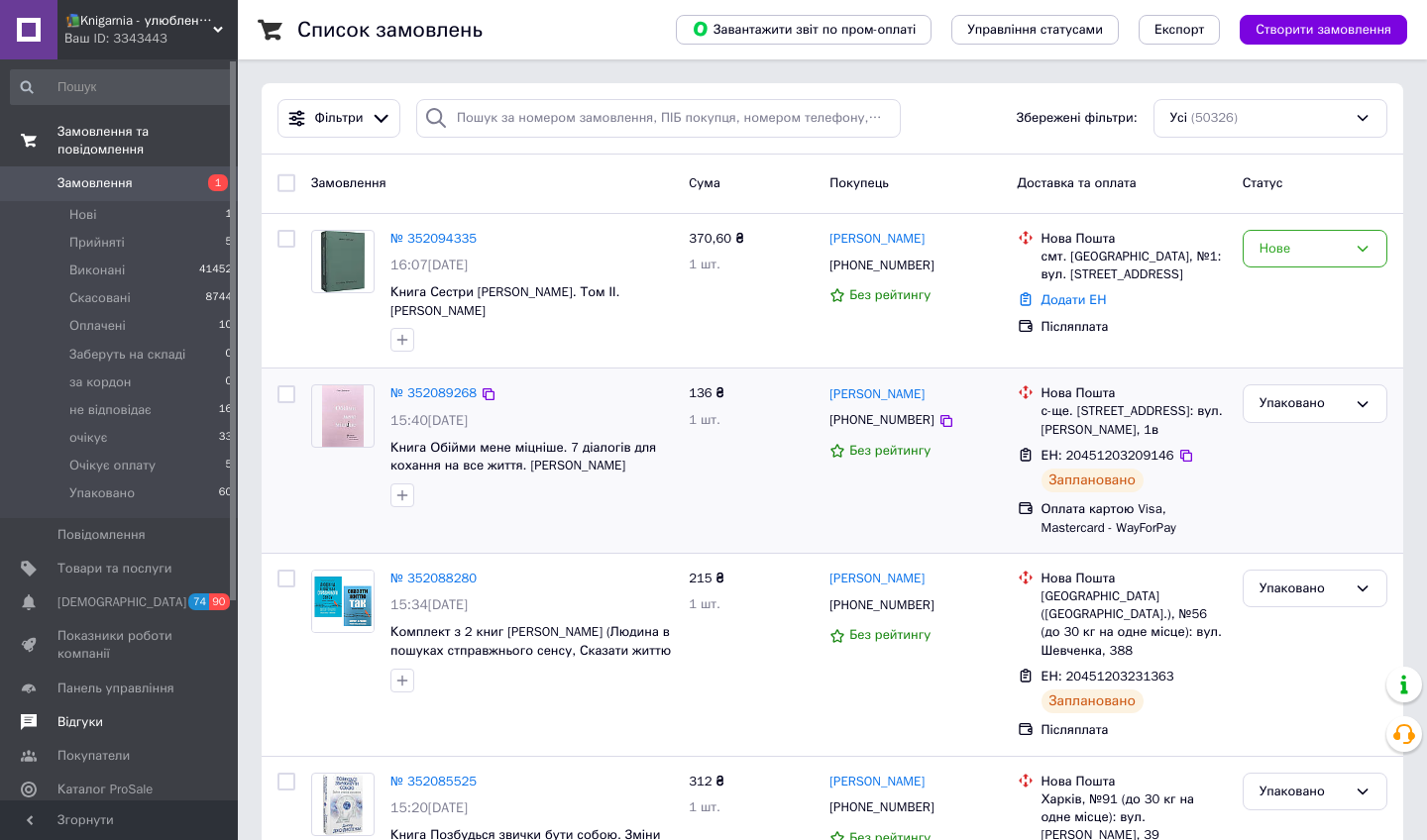 click at bounding box center [531, 495] 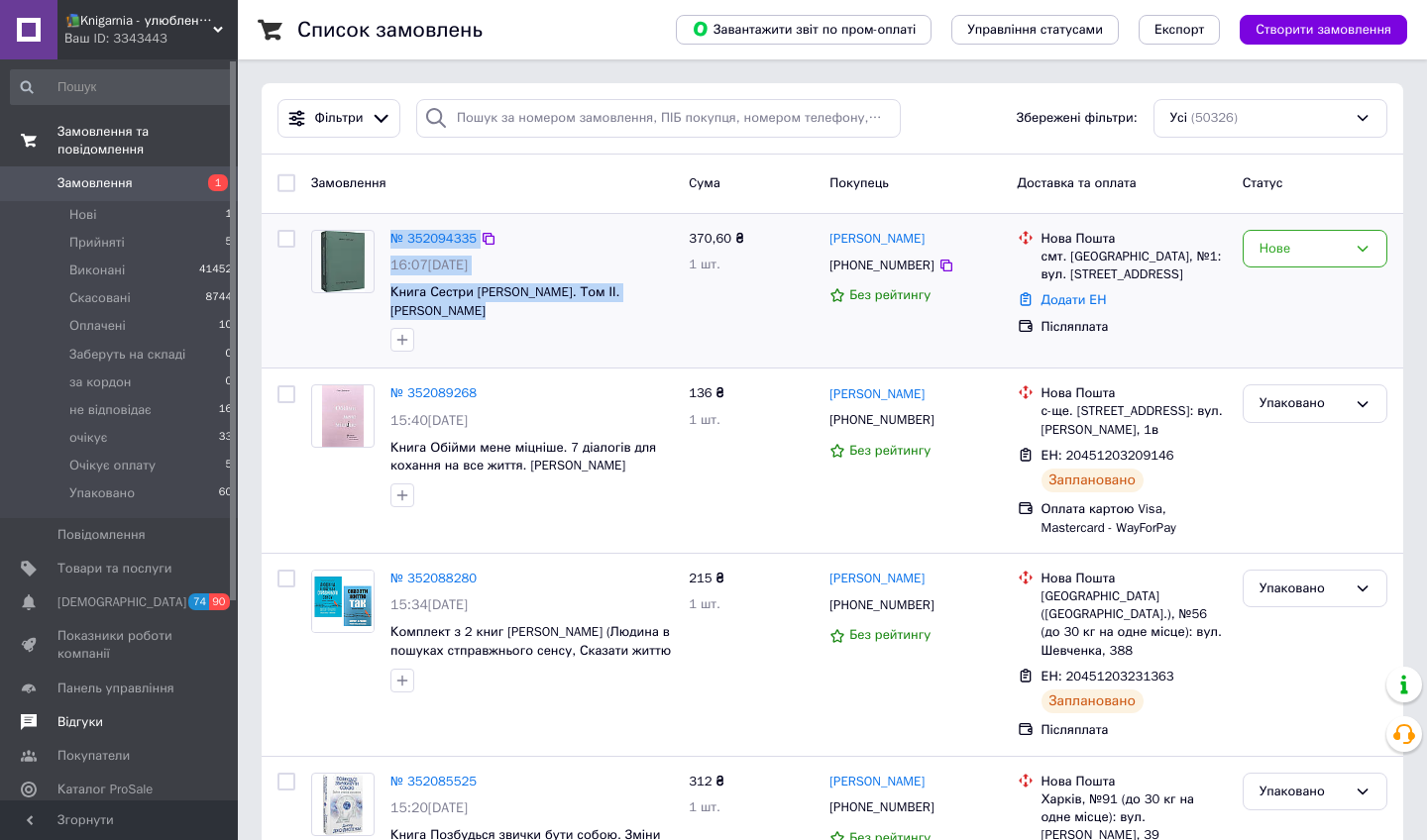 drag, startPoint x: 384, startPoint y: 228, endPoint x: 663, endPoint y: 312, distance: 291.3709 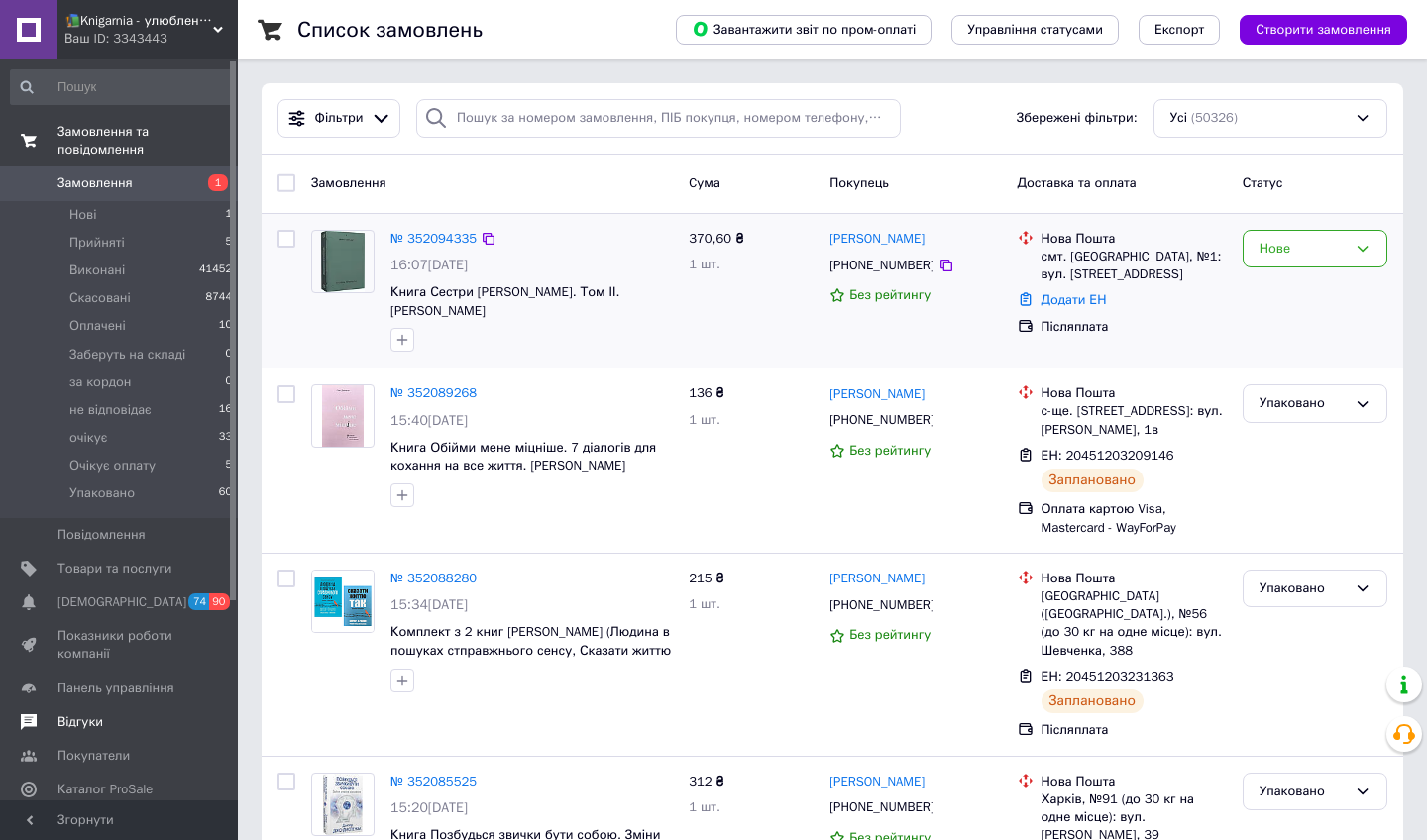 click at bounding box center (531, 340) 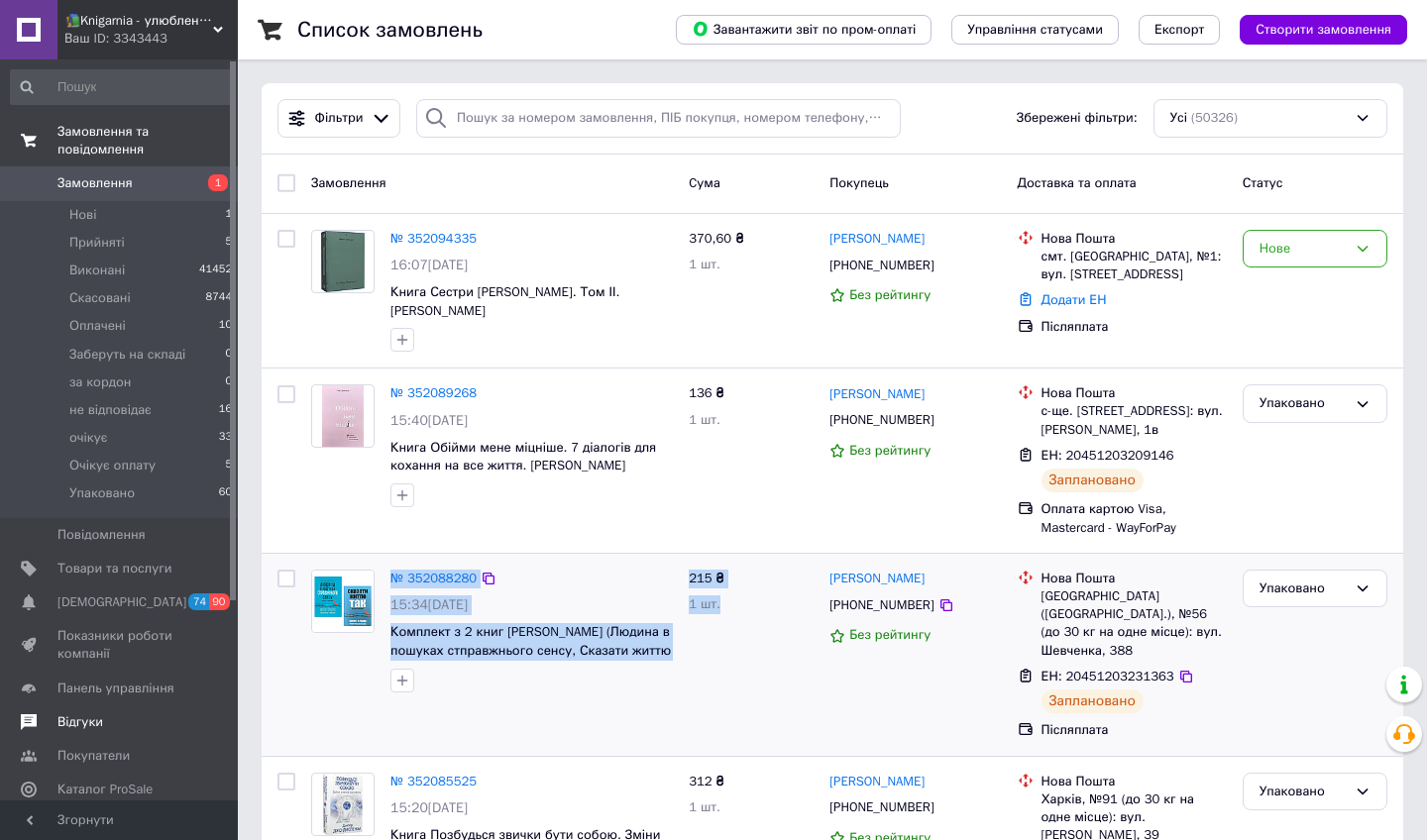 drag, startPoint x: 377, startPoint y: 561, endPoint x: 707, endPoint y: 706, distance: 360.45111 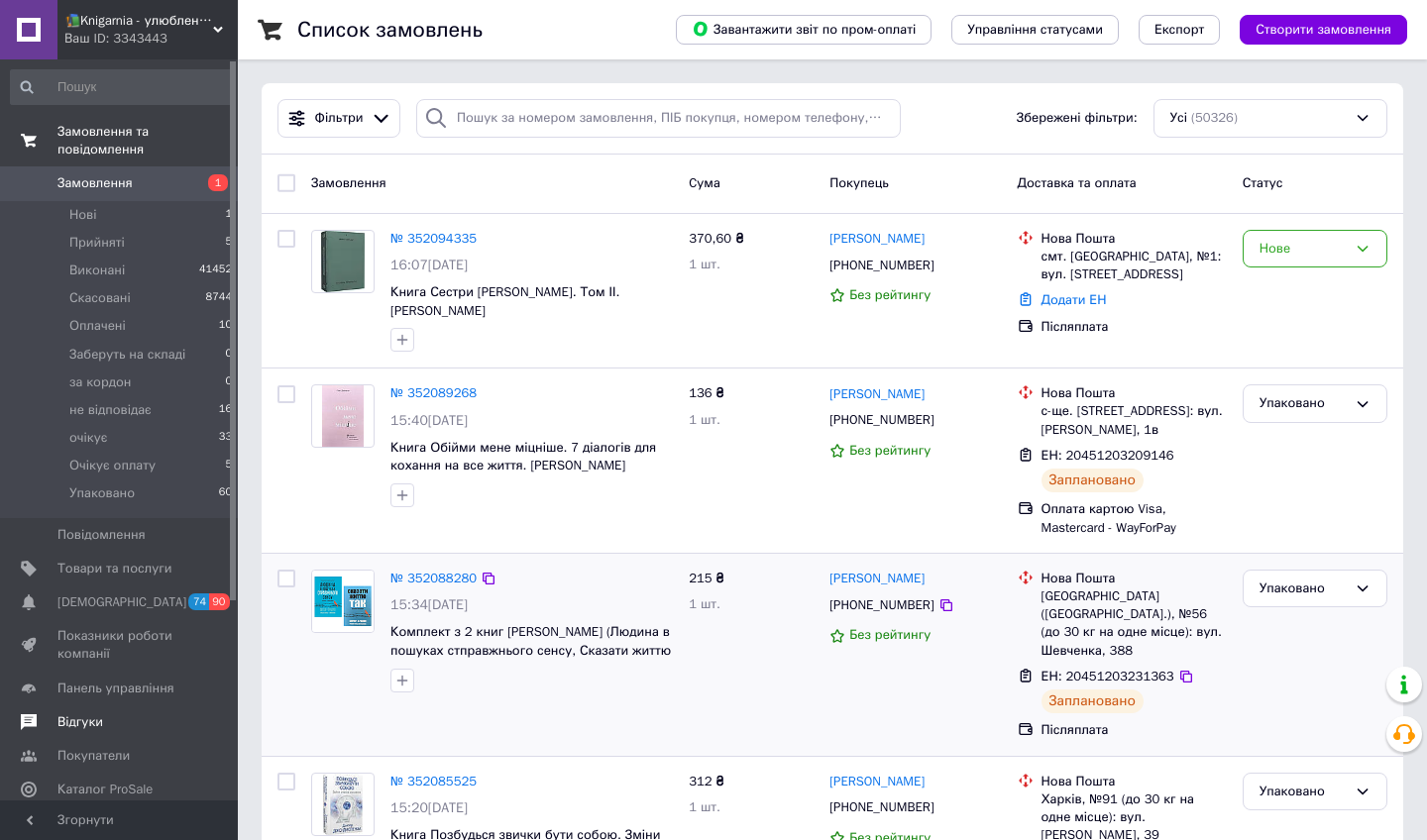 click at bounding box center [343, 631] 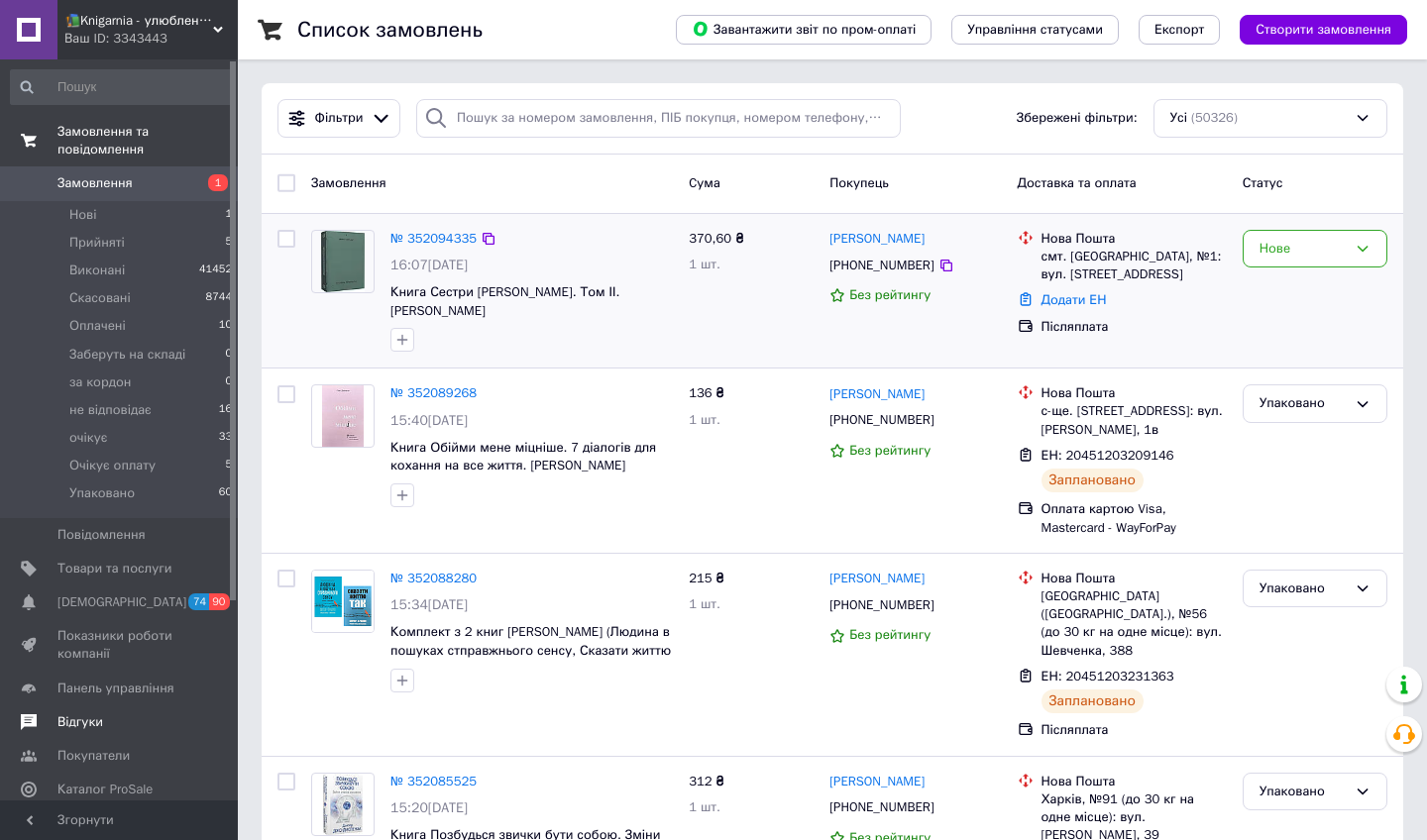 scroll, scrollTop: 0, scrollLeft: 0, axis: both 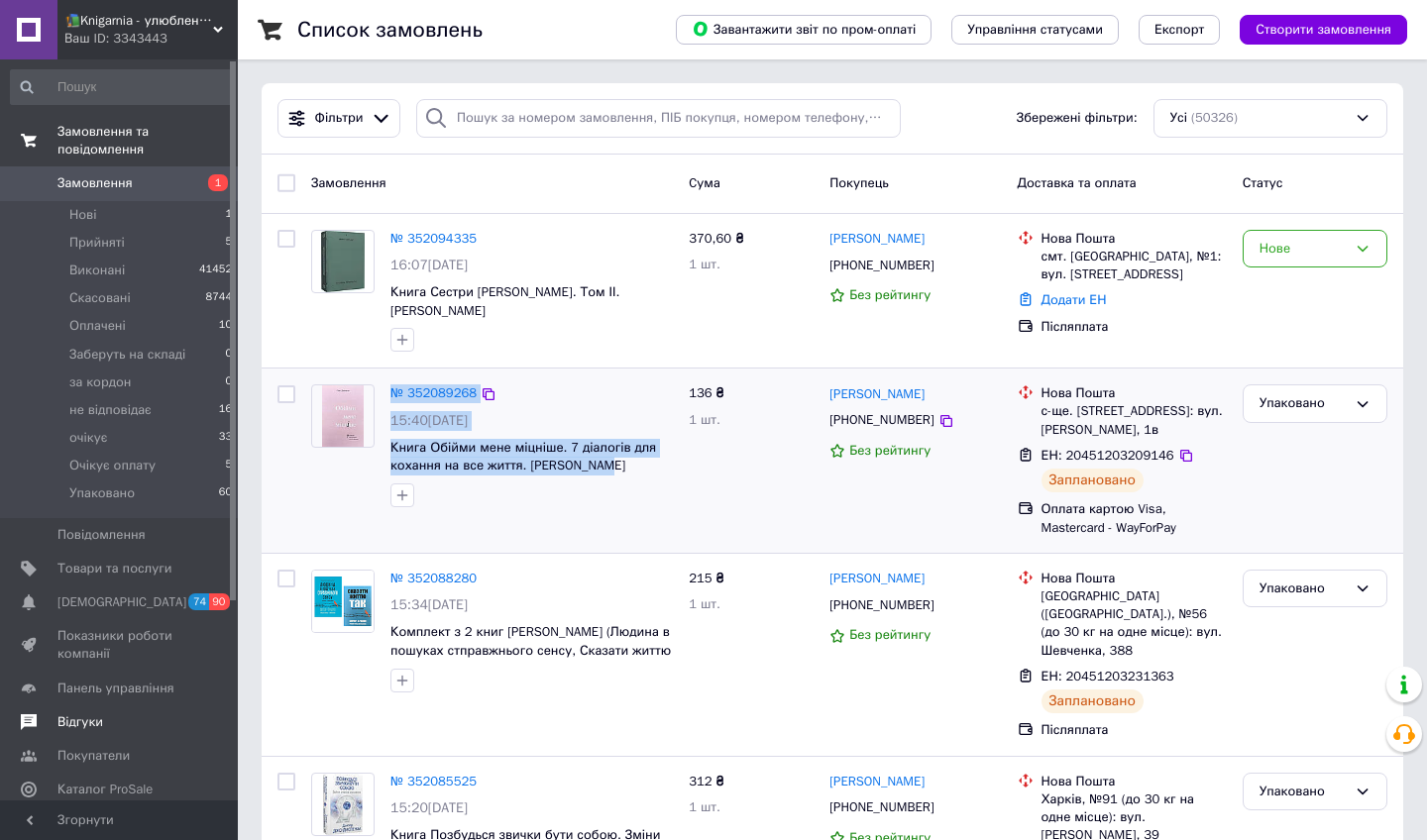 drag, startPoint x: 380, startPoint y: 377, endPoint x: 516, endPoint y: 456, distance: 157.28001 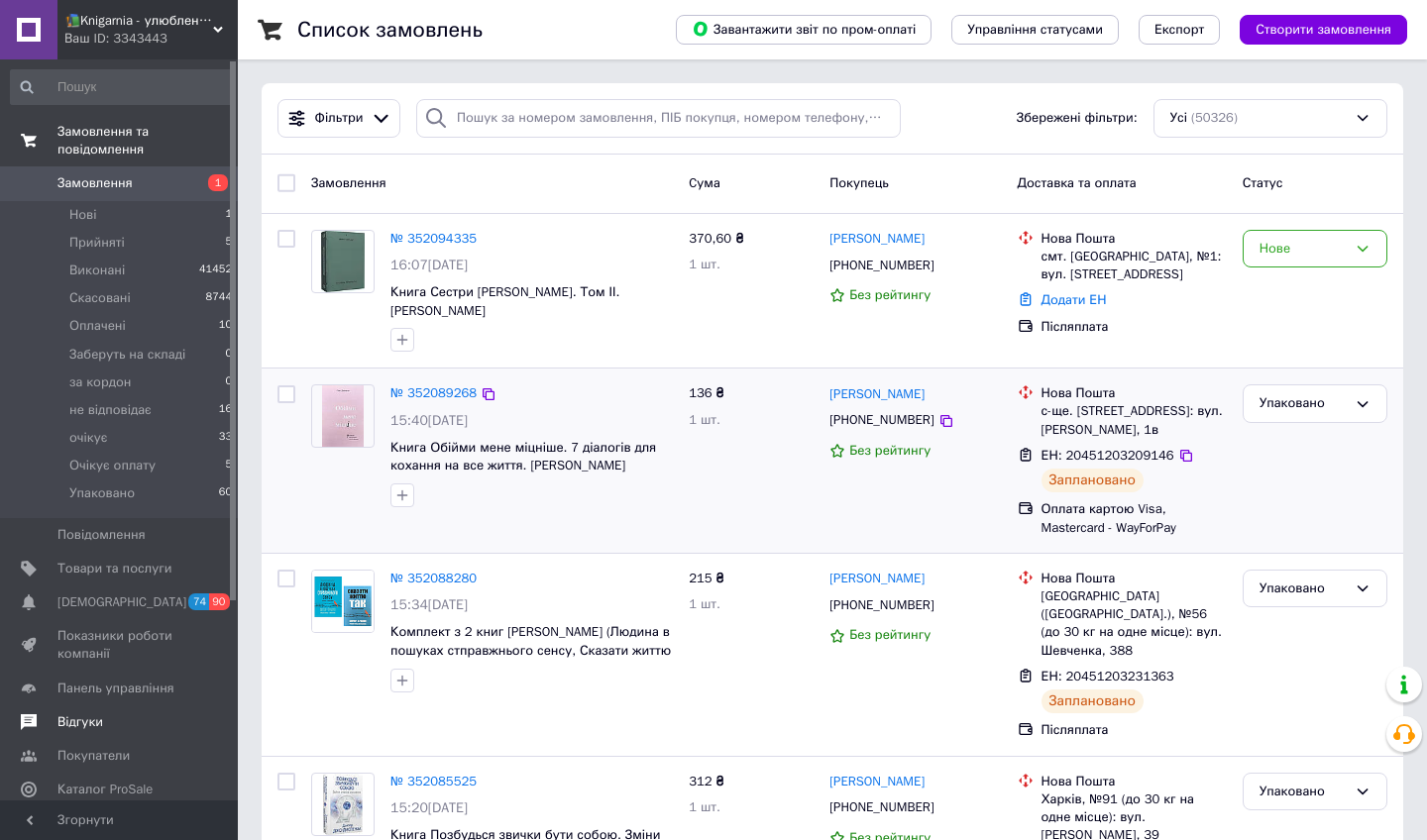 click at bounding box center [531, 495] 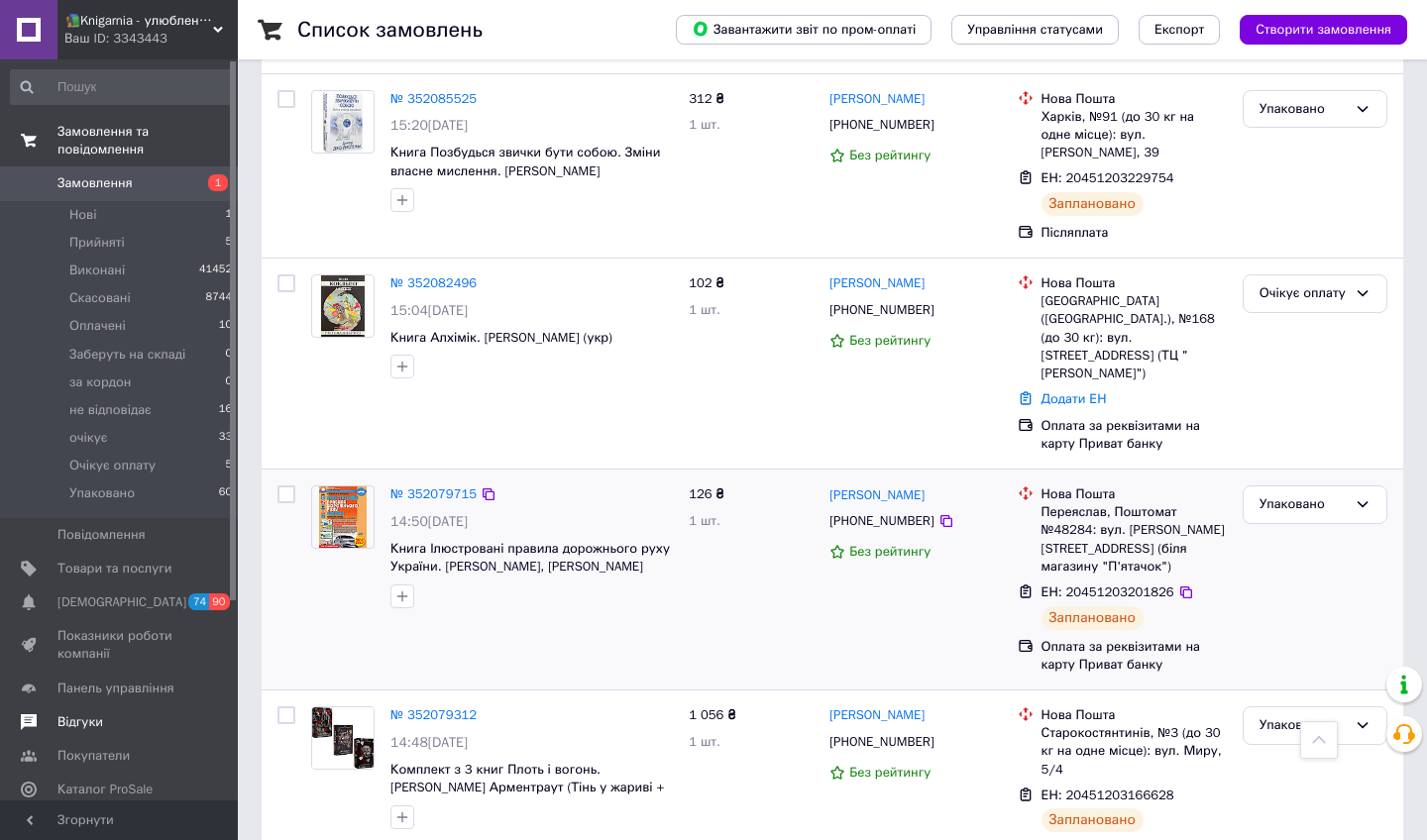 scroll, scrollTop: 744, scrollLeft: 0, axis: vertical 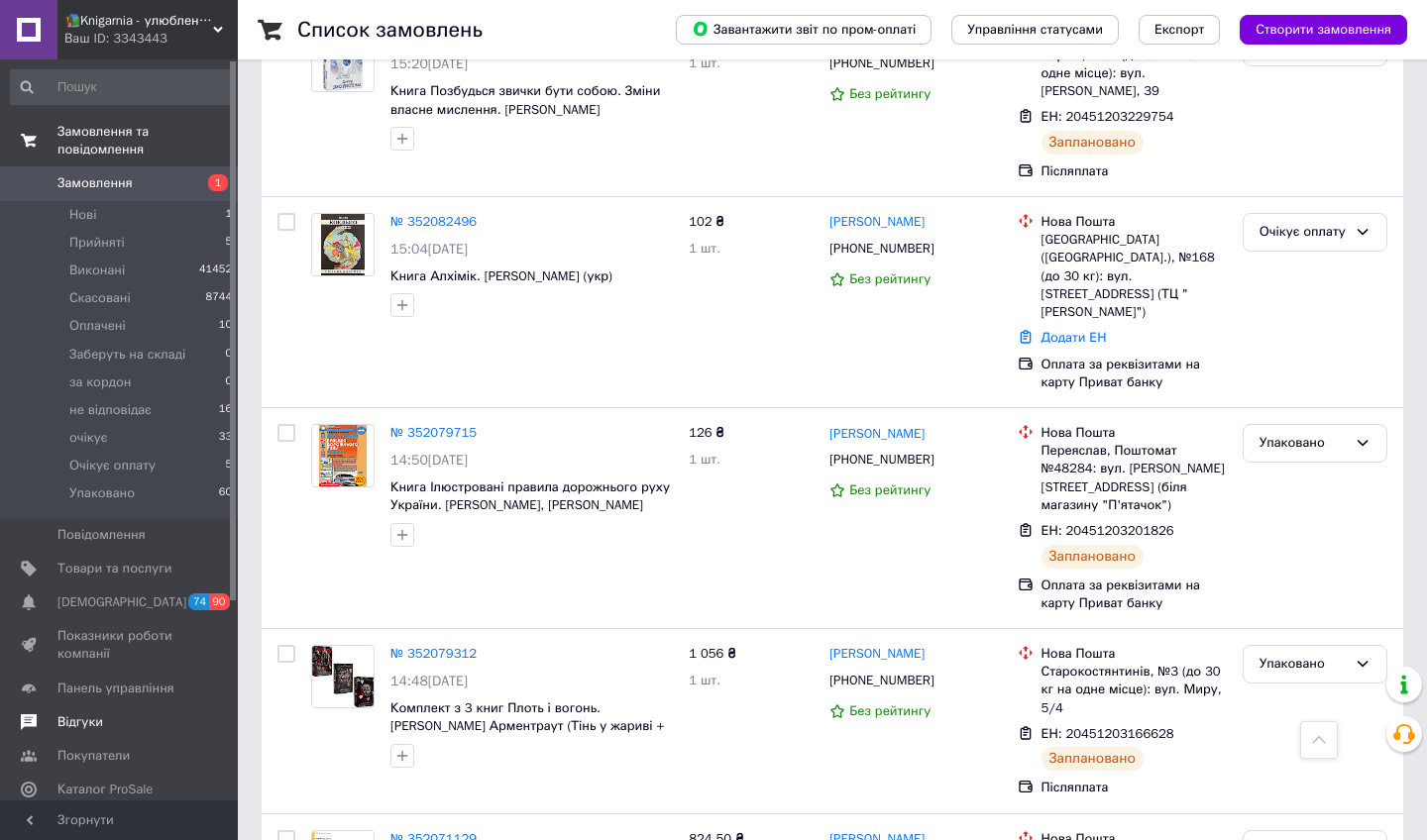 click on "Замовлення" at bounding box center [95, 183] 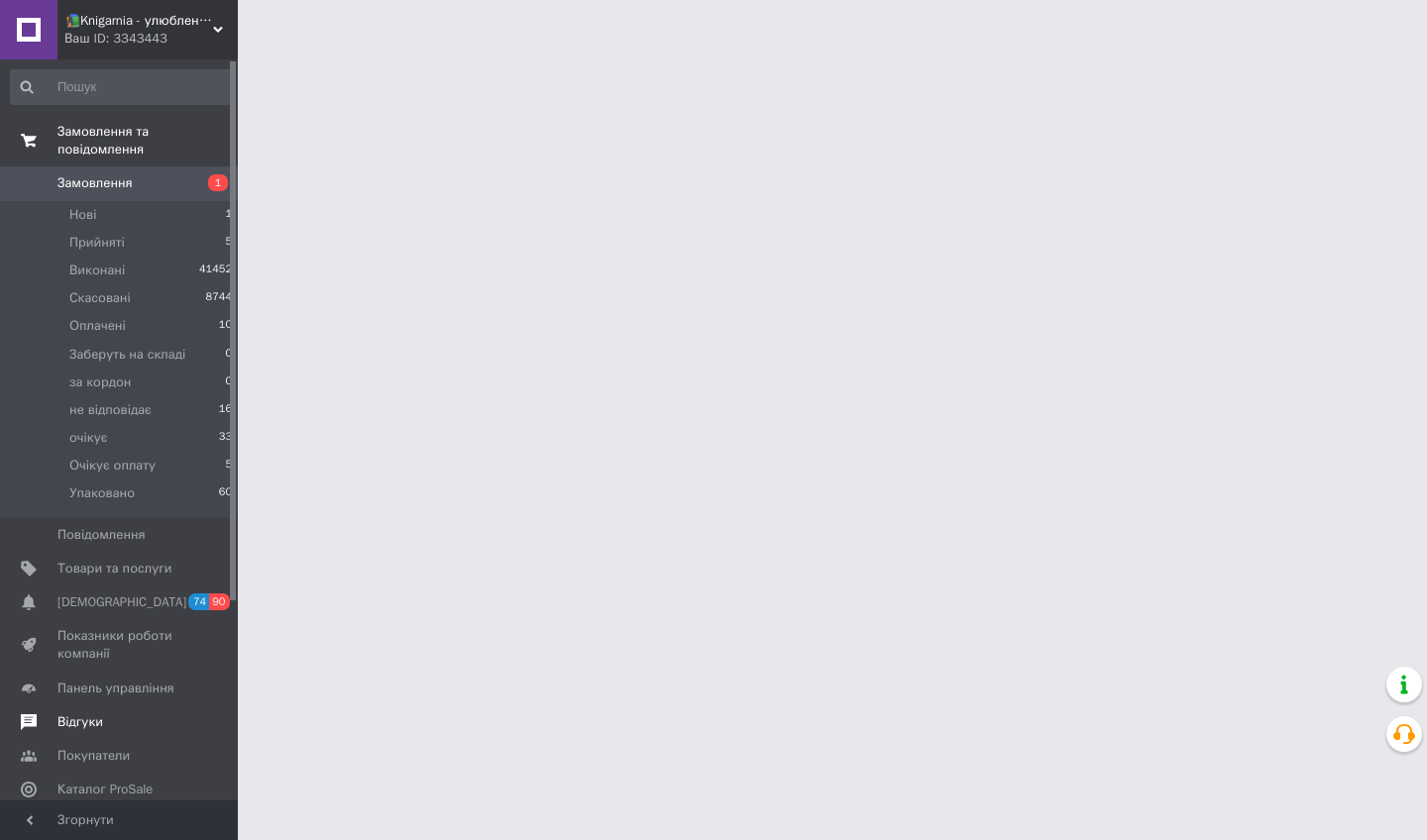 scroll, scrollTop: 0, scrollLeft: 0, axis: both 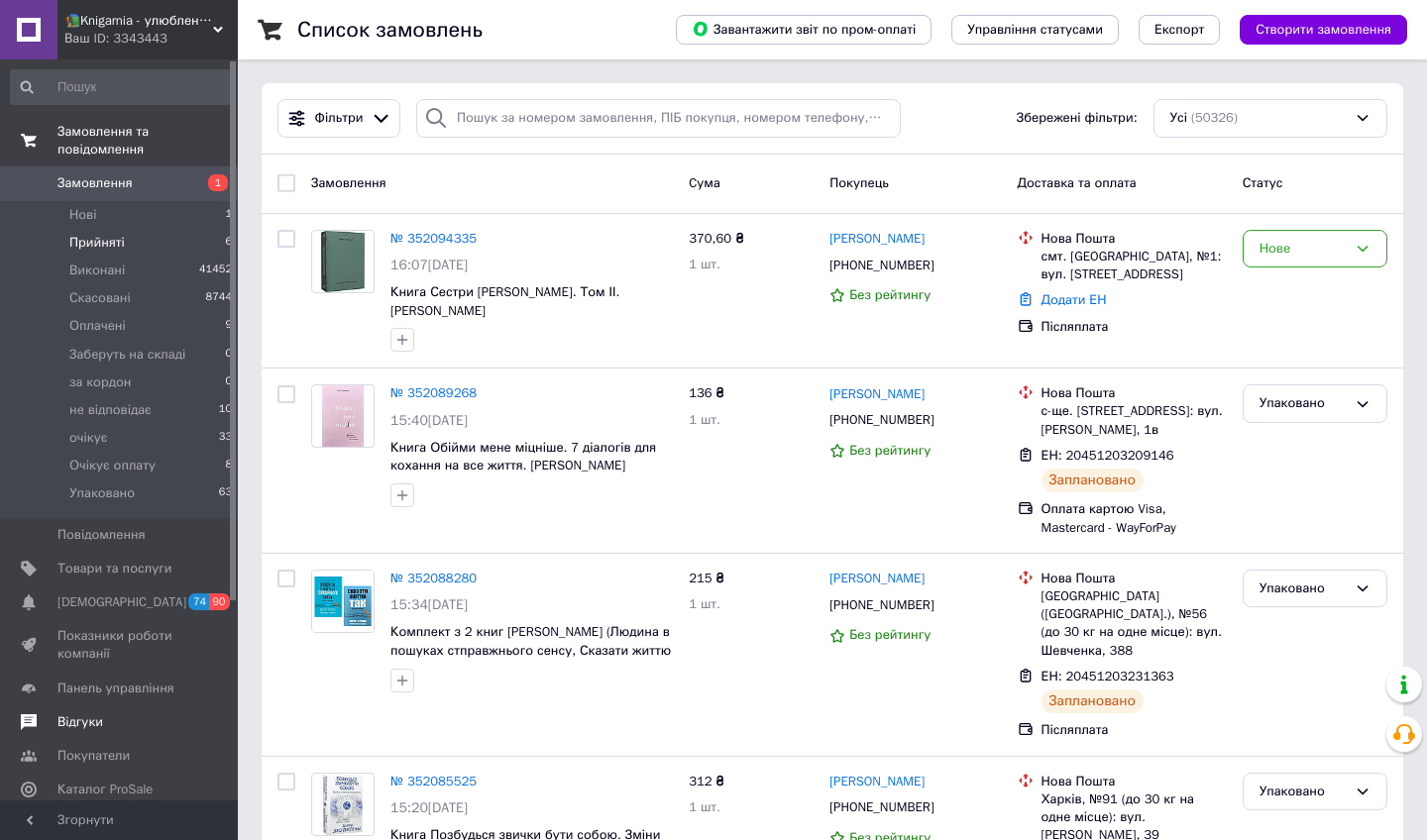click on "Прийняті 6" at bounding box center [122, 243] 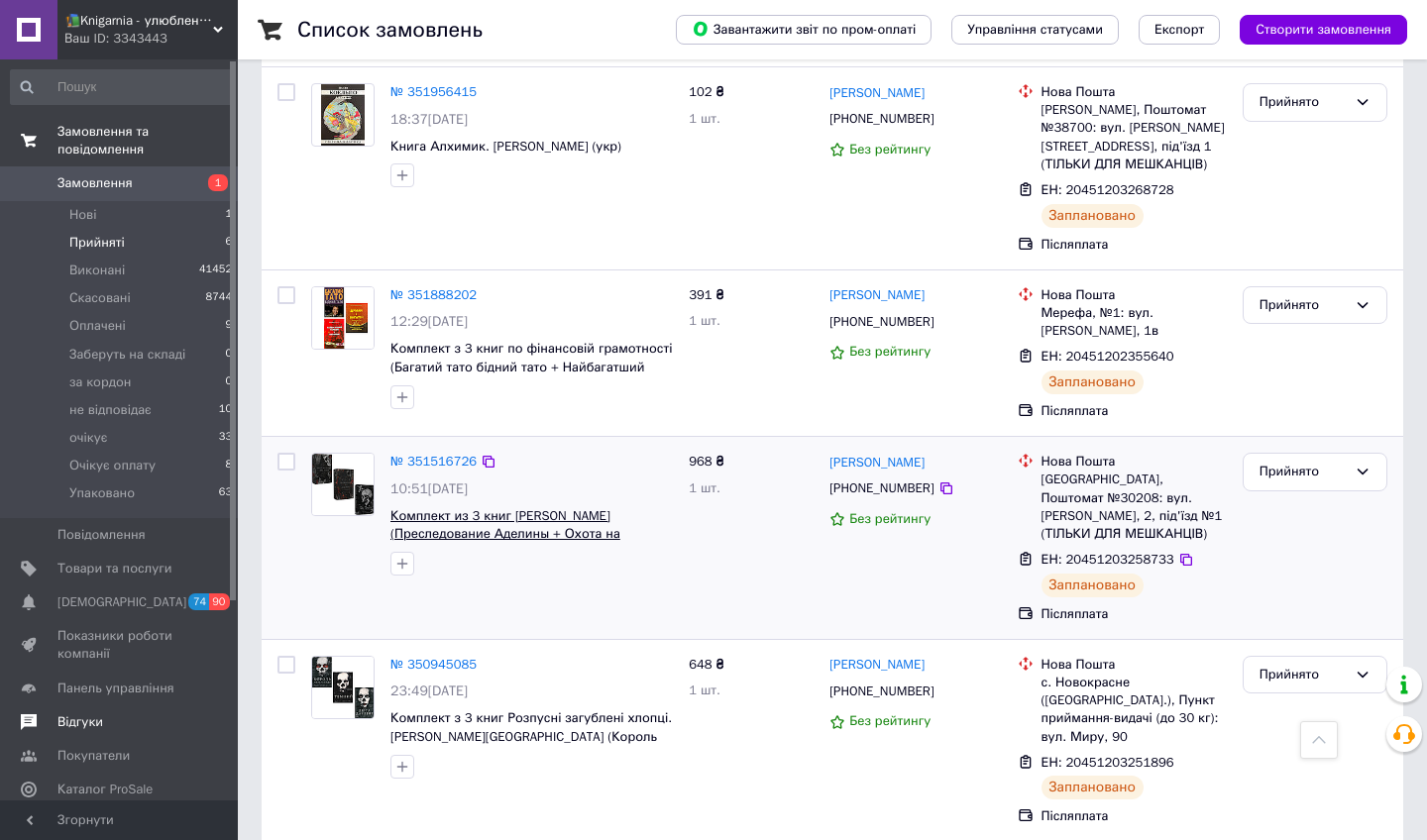 scroll, scrollTop: 775, scrollLeft: 0, axis: vertical 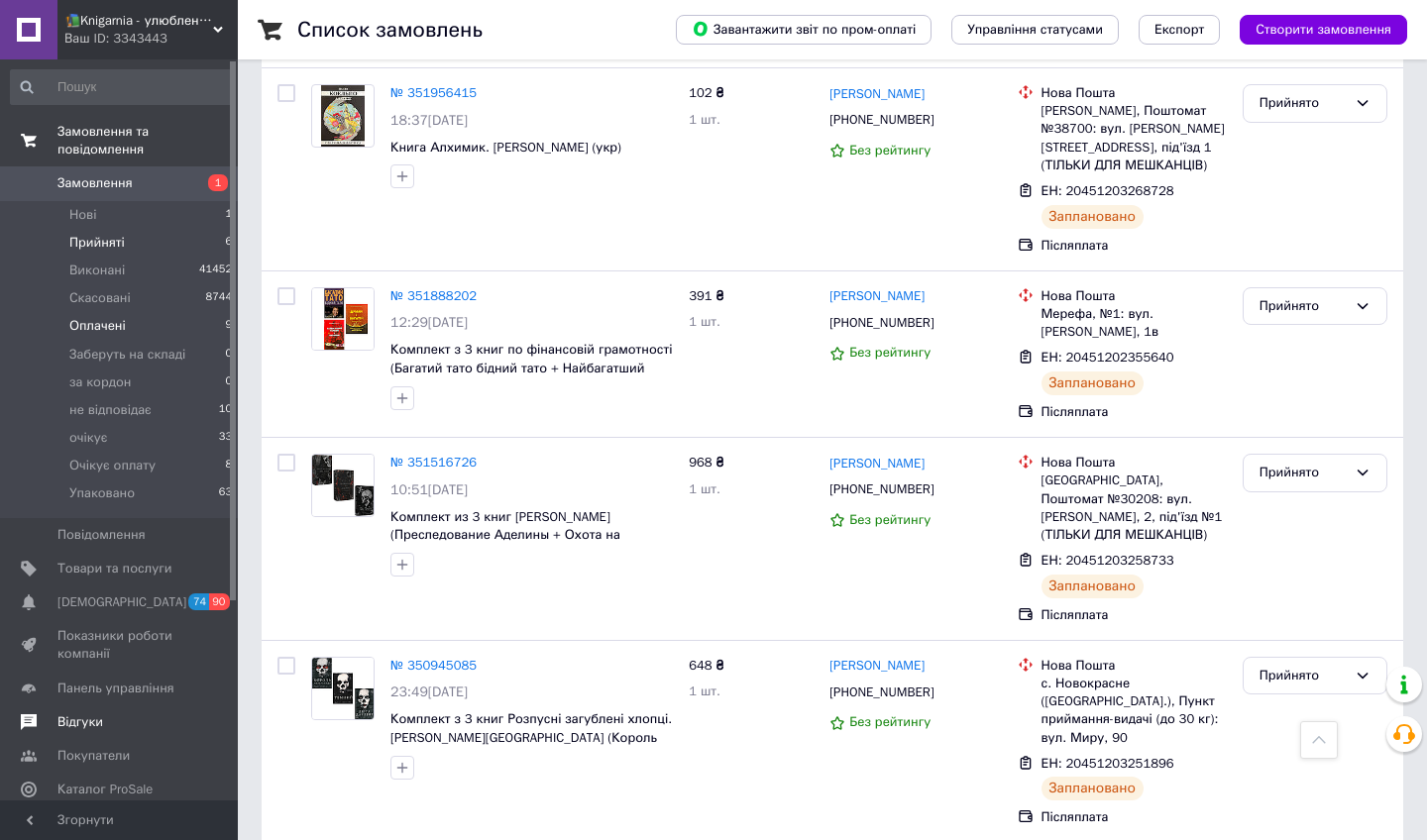 click on "Оплачені 9" at bounding box center [122, 326] 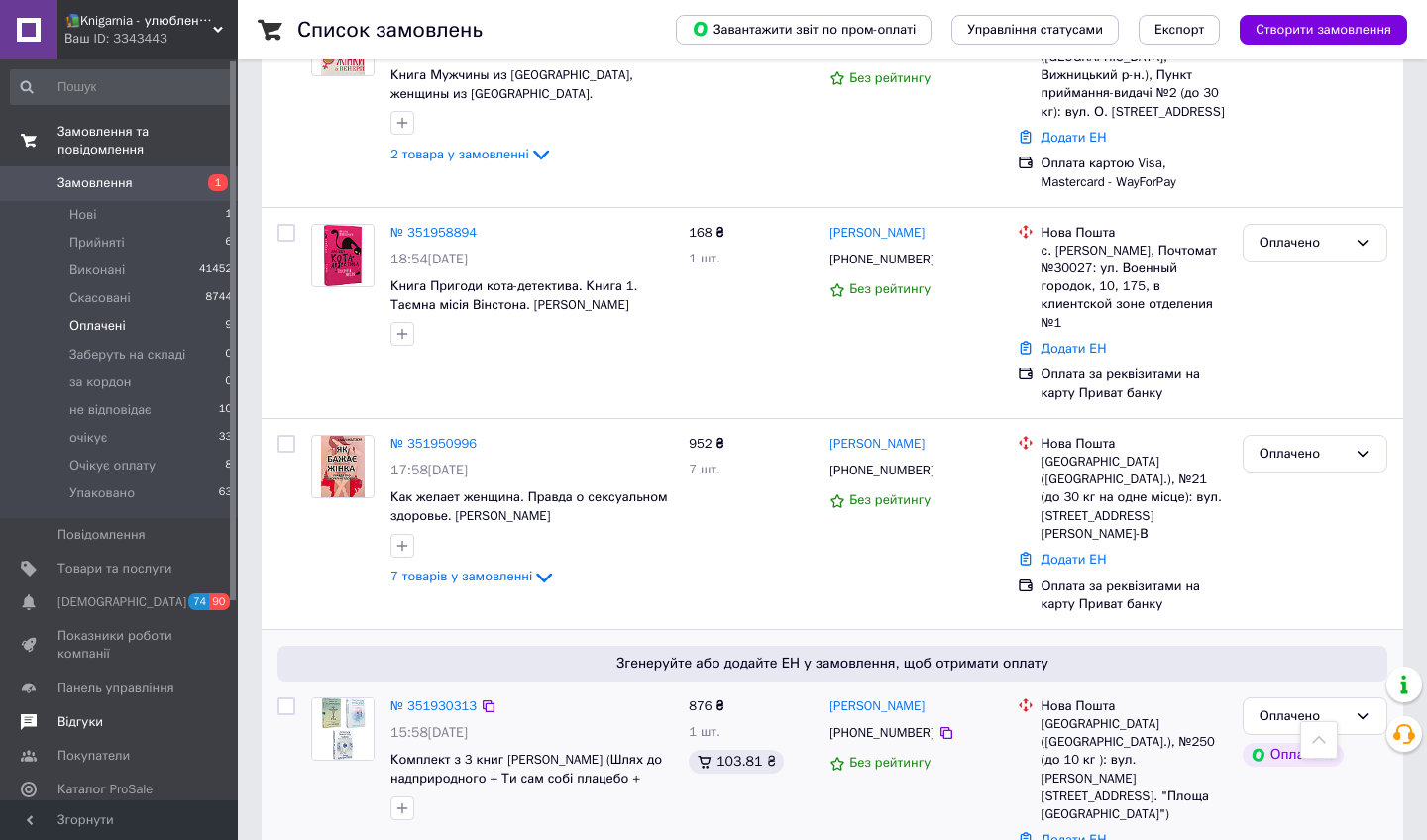 scroll, scrollTop: 1157, scrollLeft: 0, axis: vertical 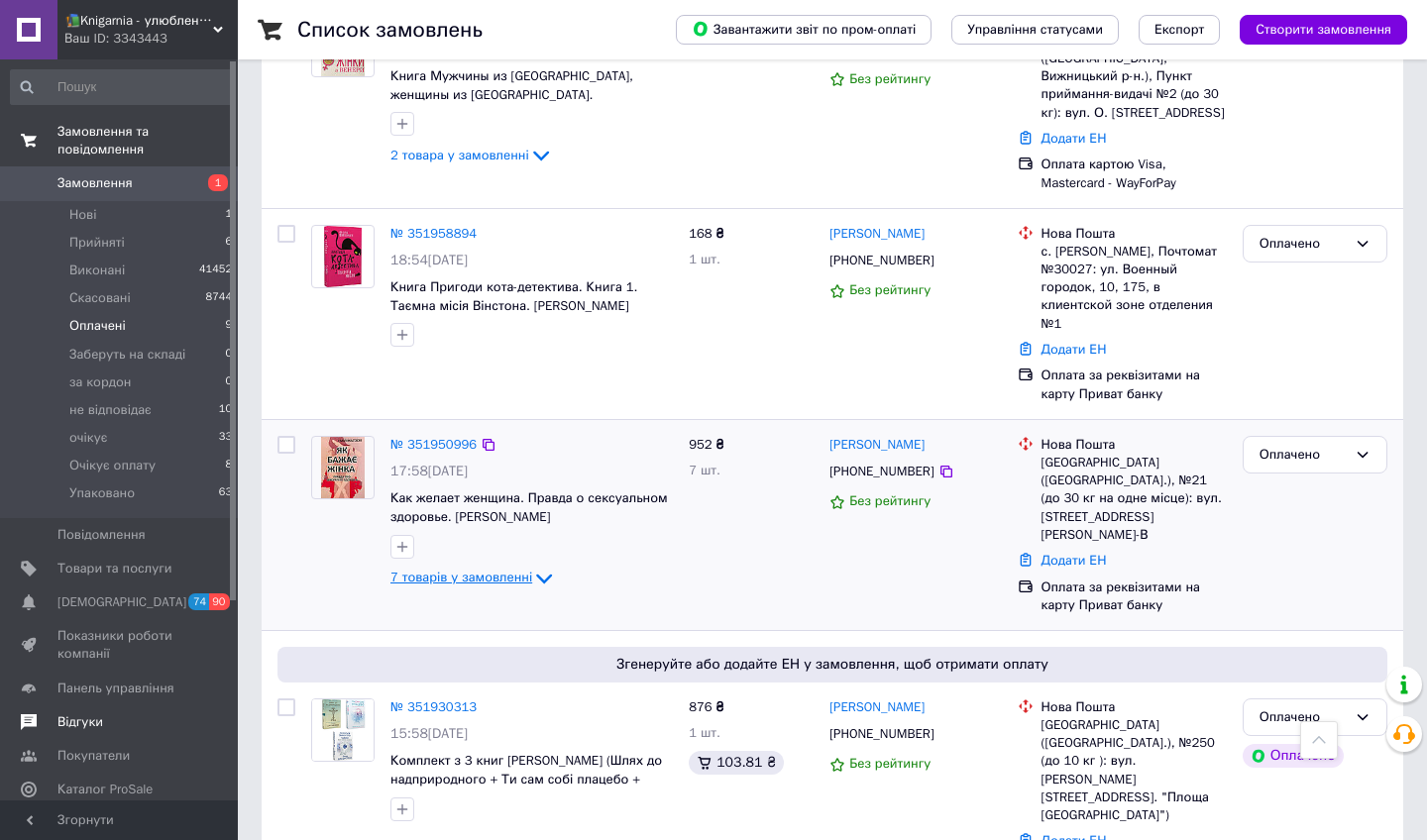 click on "7 товарів у замовленні" at bounding box center (461, 577) 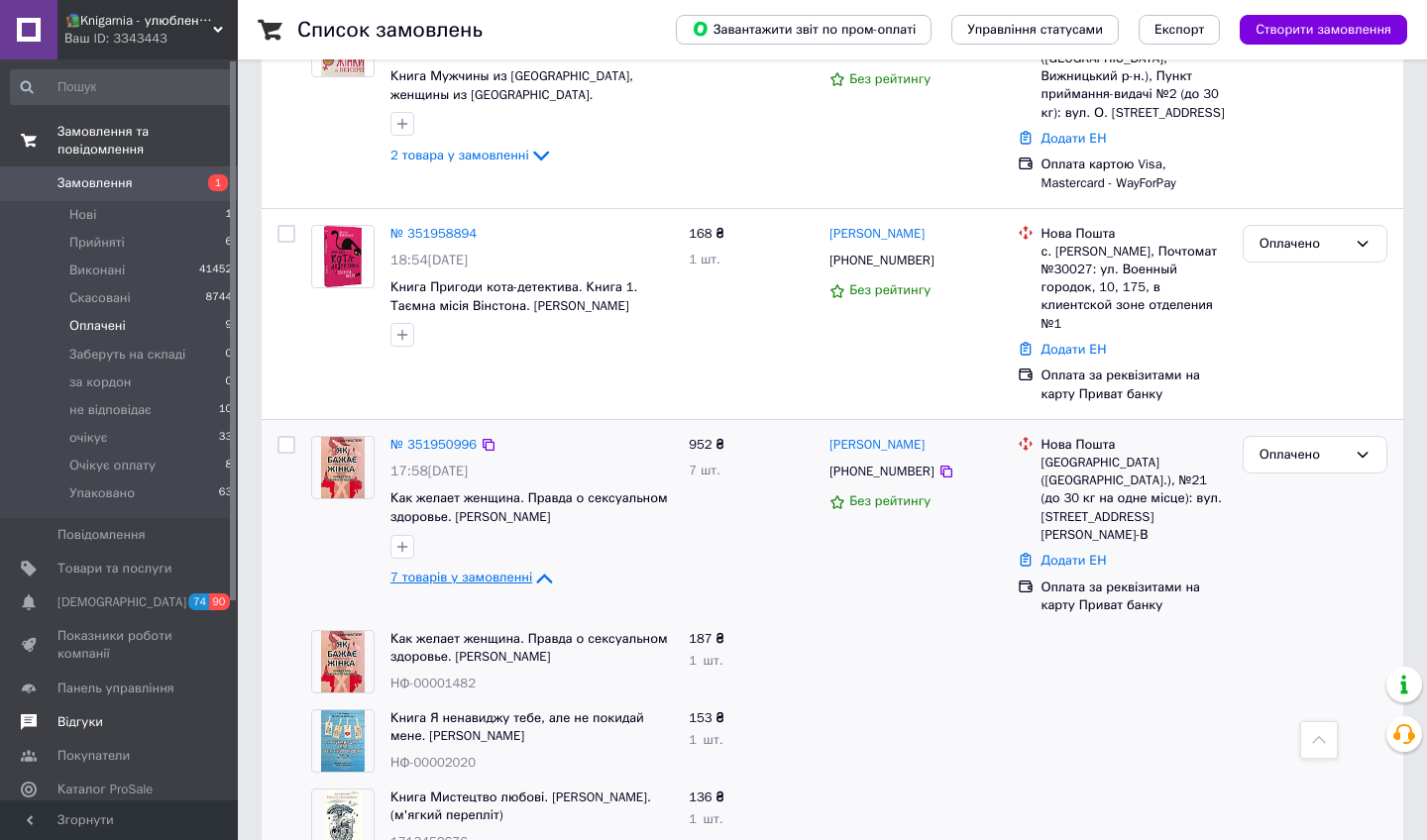 click on "7 товарів у замовленні" at bounding box center (461, 577) 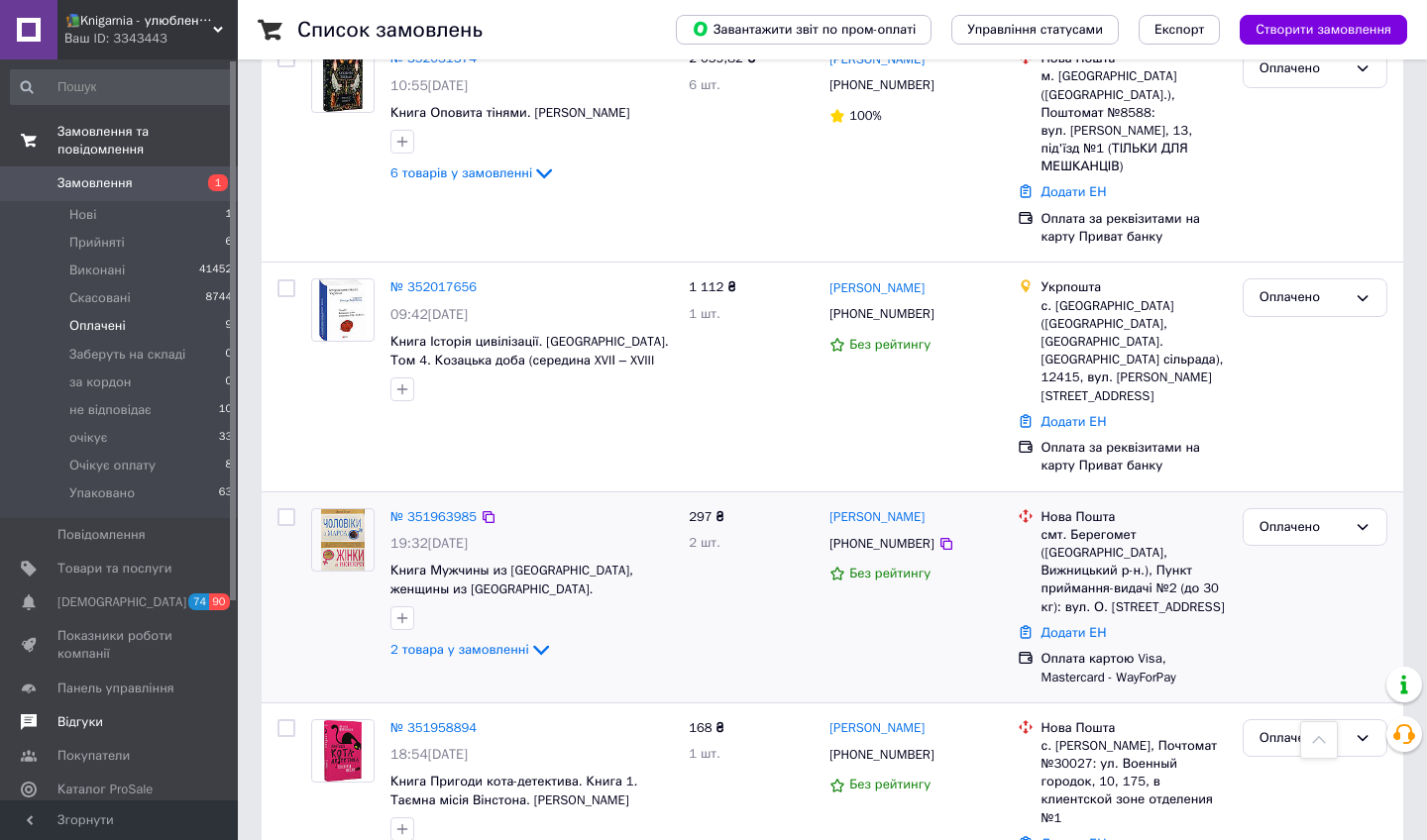 scroll, scrollTop: 659, scrollLeft: 0, axis: vertical 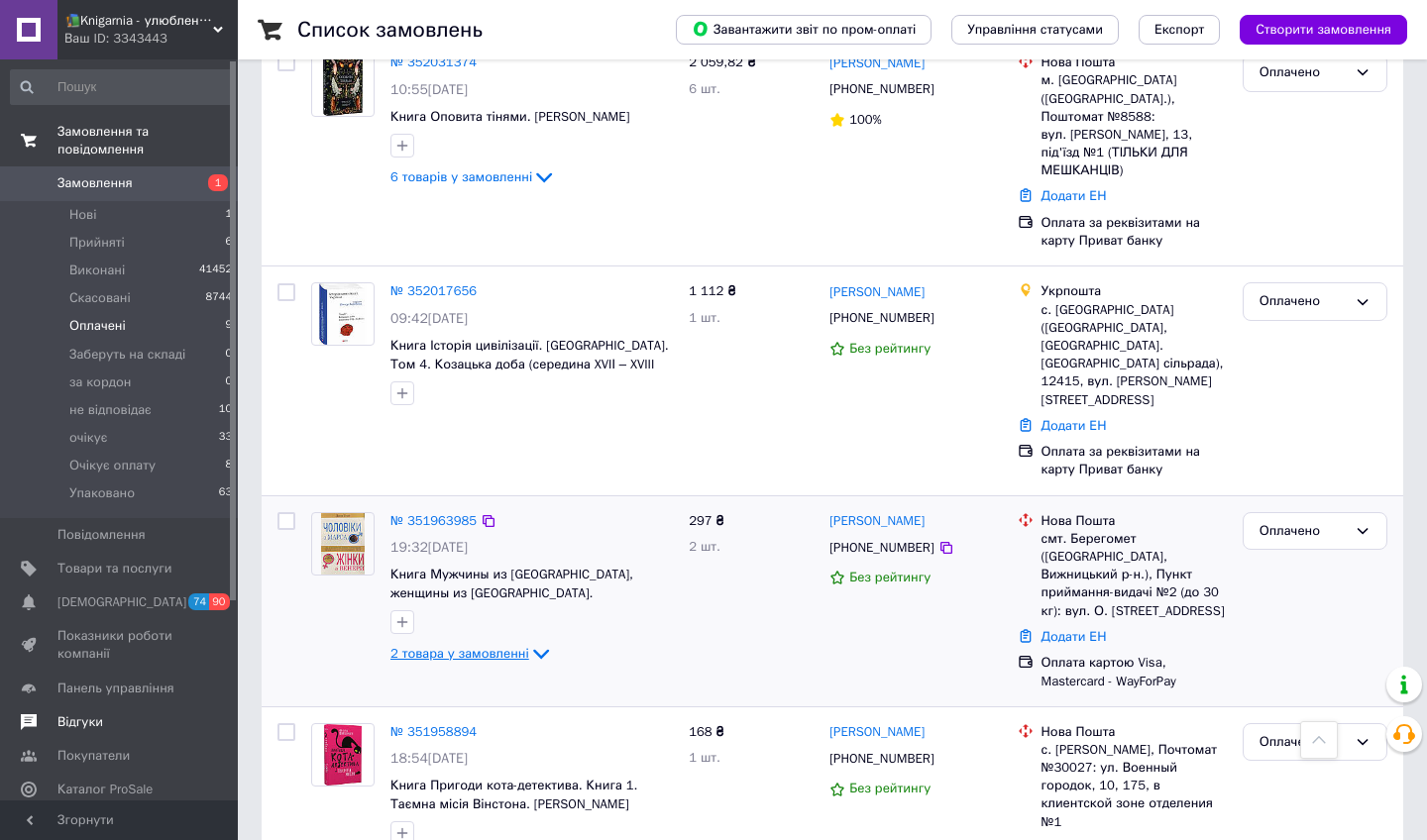 click on "2 товара у замовленні" at bounding box center (460, 653) 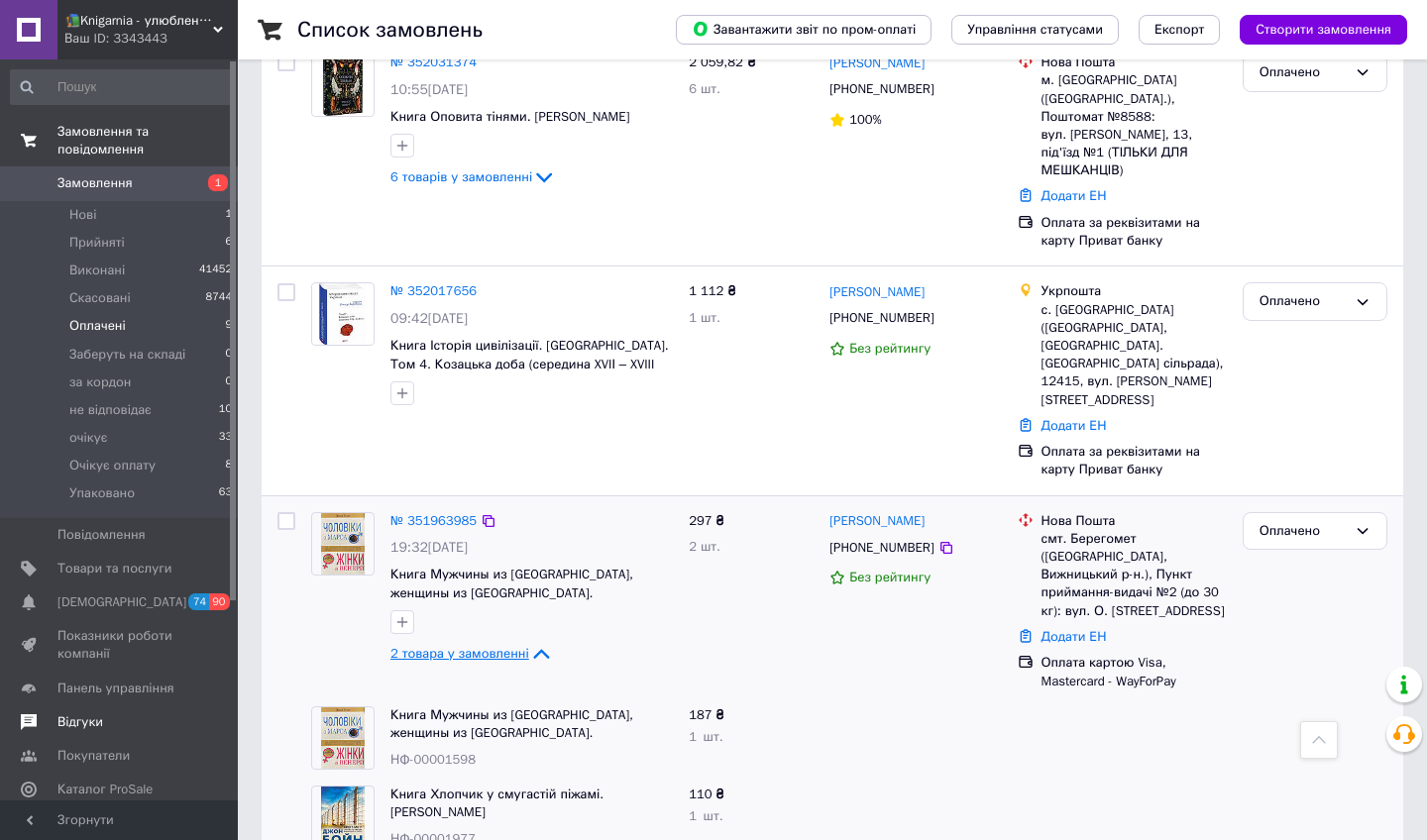 click on "2 товара у замовленні" at bounding box center [460, 653] 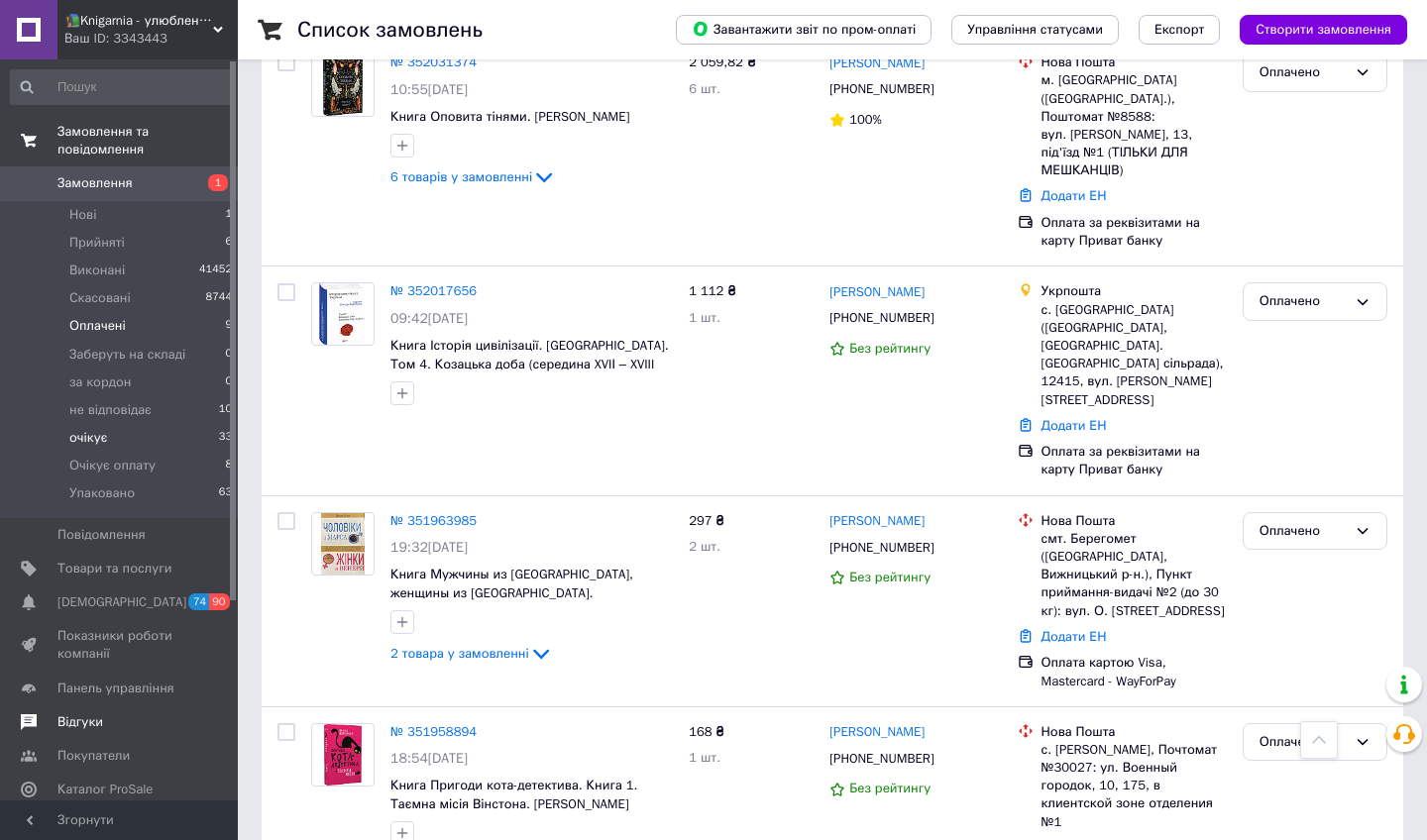 click on "очікує 33" at bounding box center [122, 438] 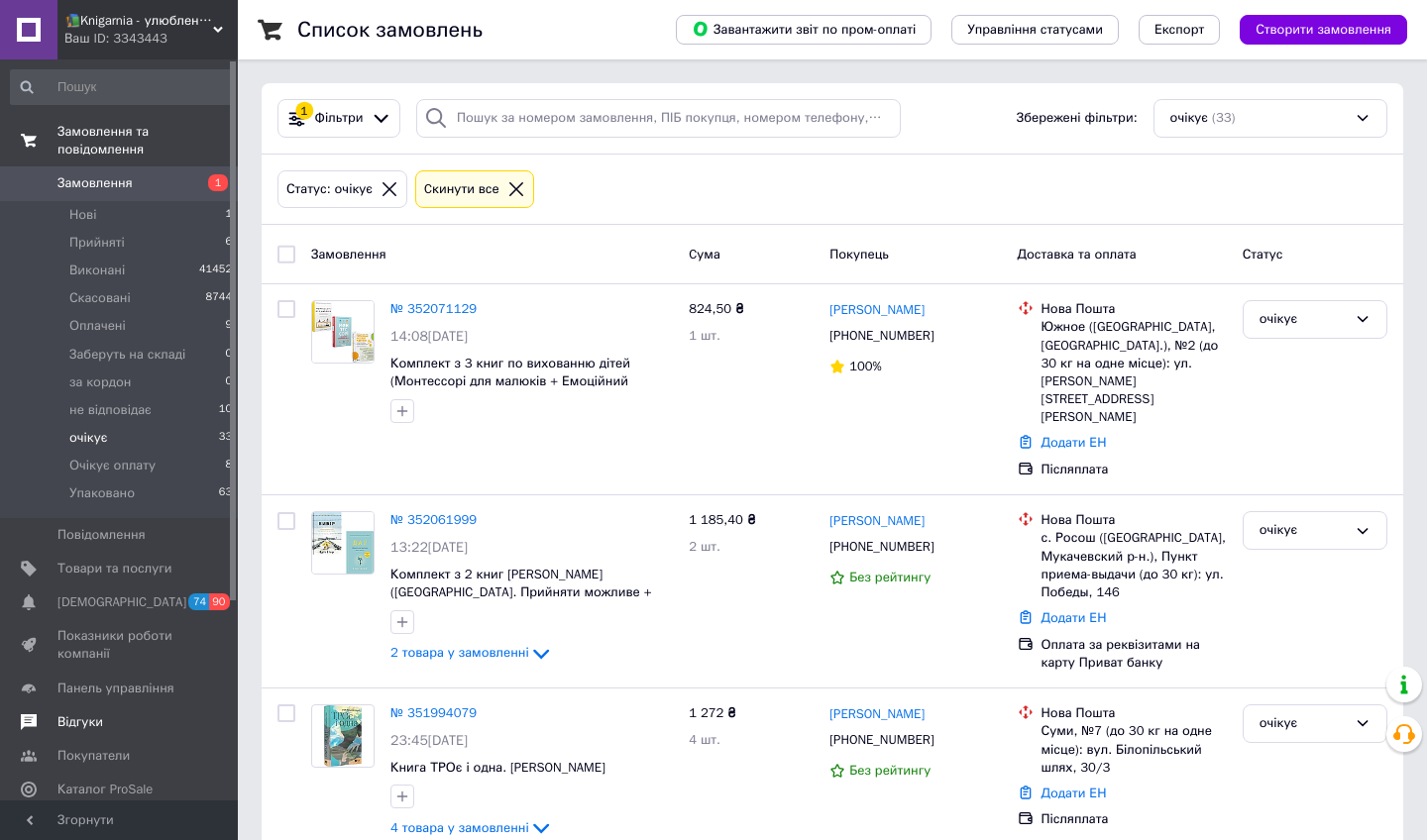 scroll, scrollTop: 0, scrollLeft: 0, axis: both 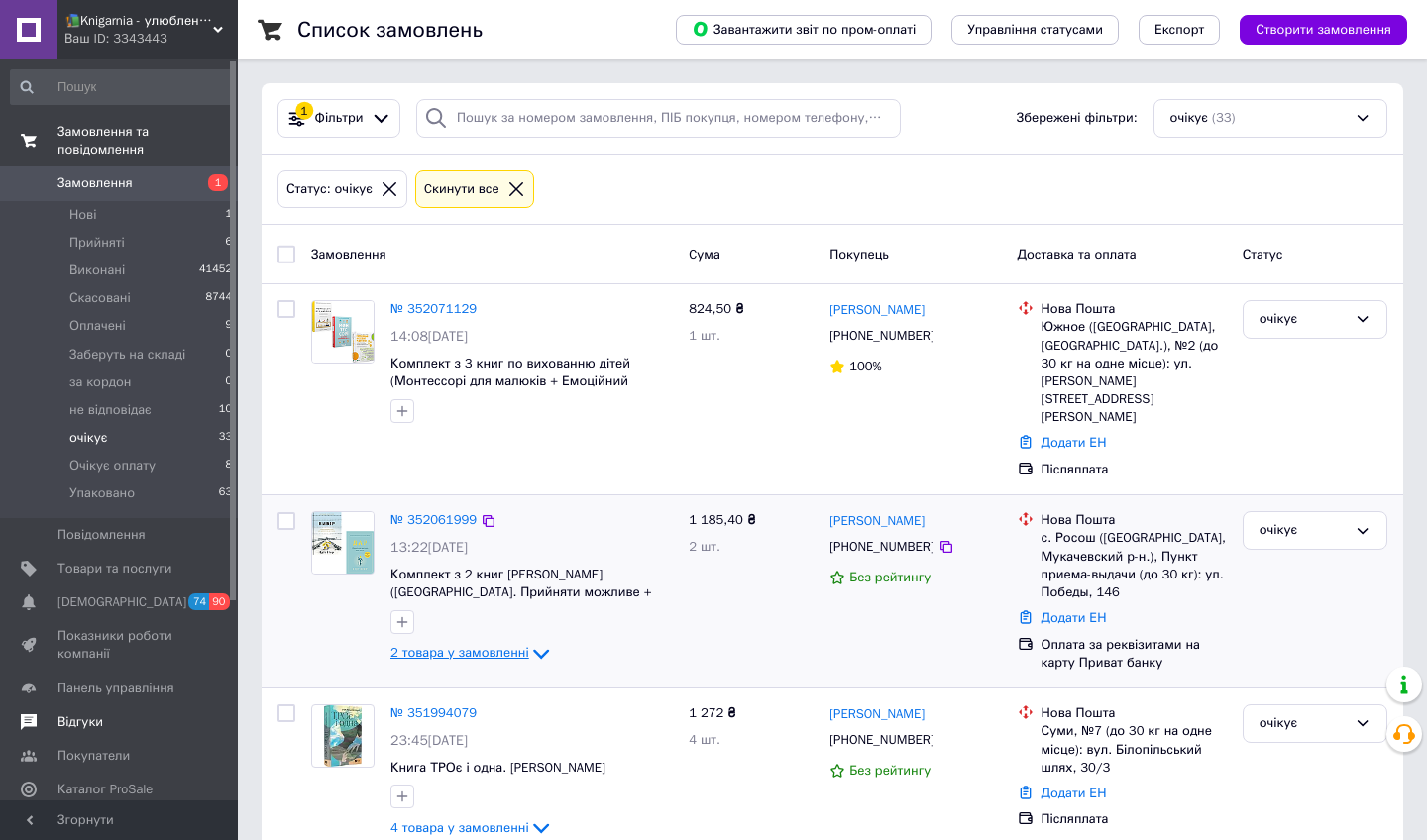 click on "2 товара у замовленні" at bounding box center [472, 652] 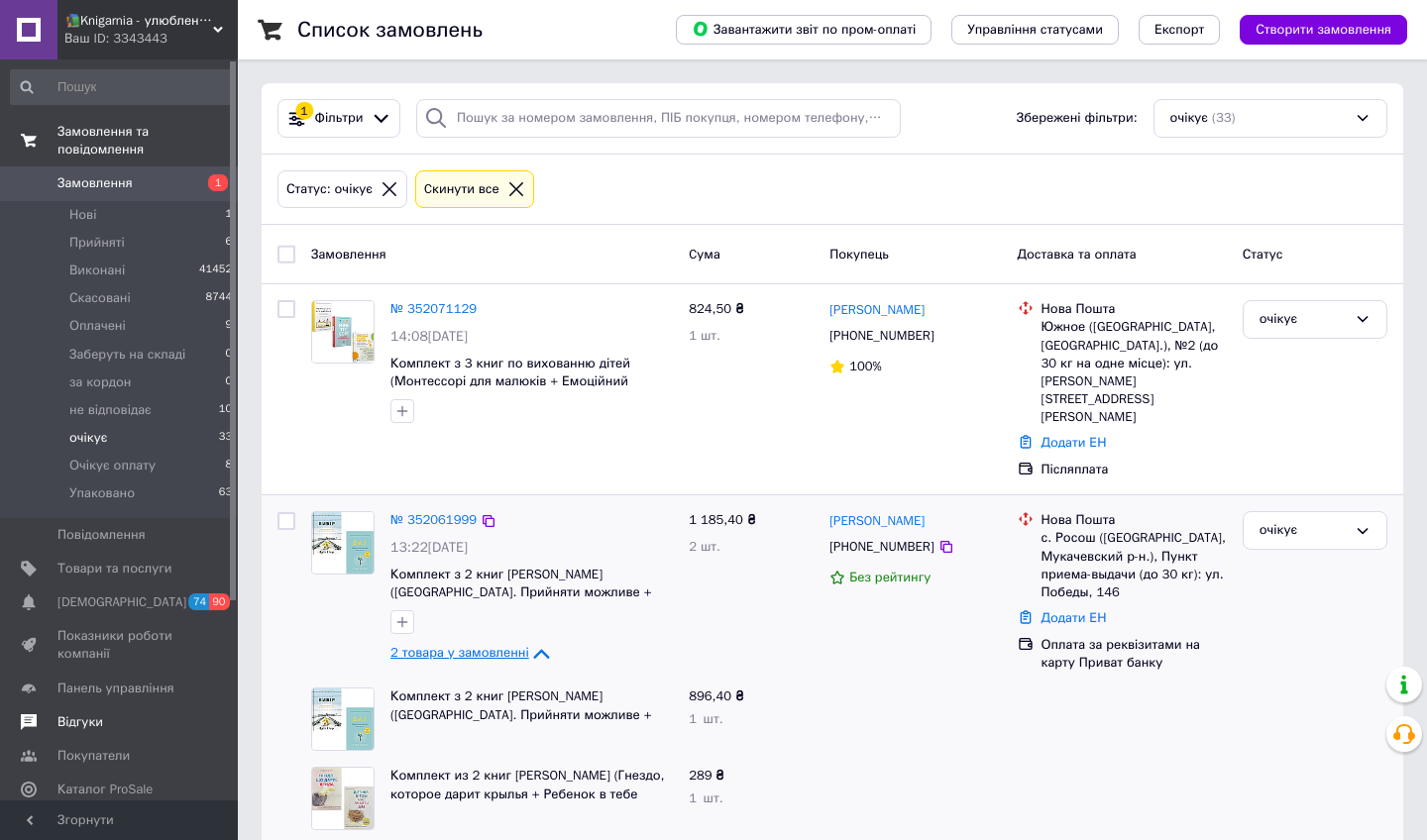 click on "2 товара у замовленні" at bounding box center [472, 652] 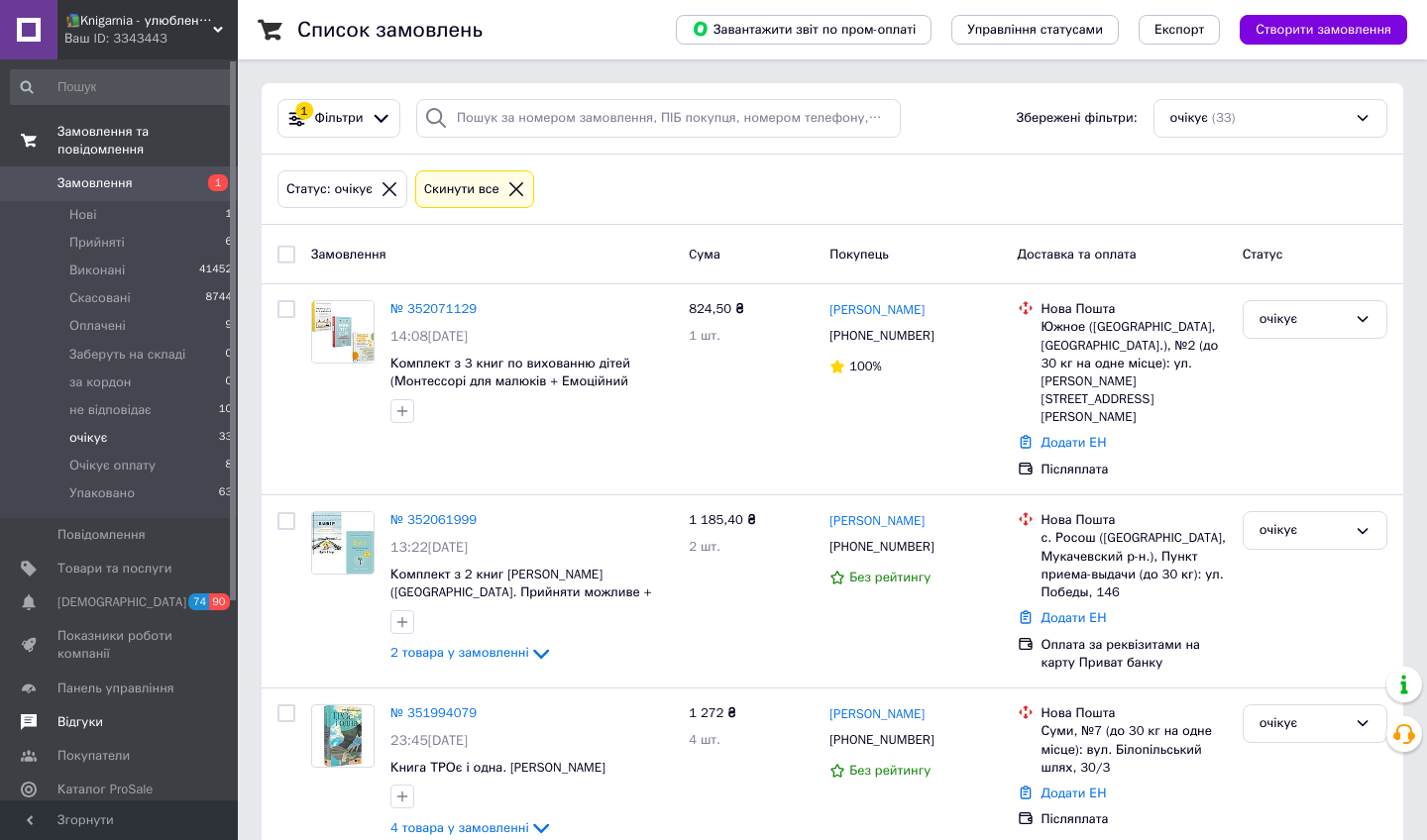 click on "Замовлення" at bounding box center [120, 183] 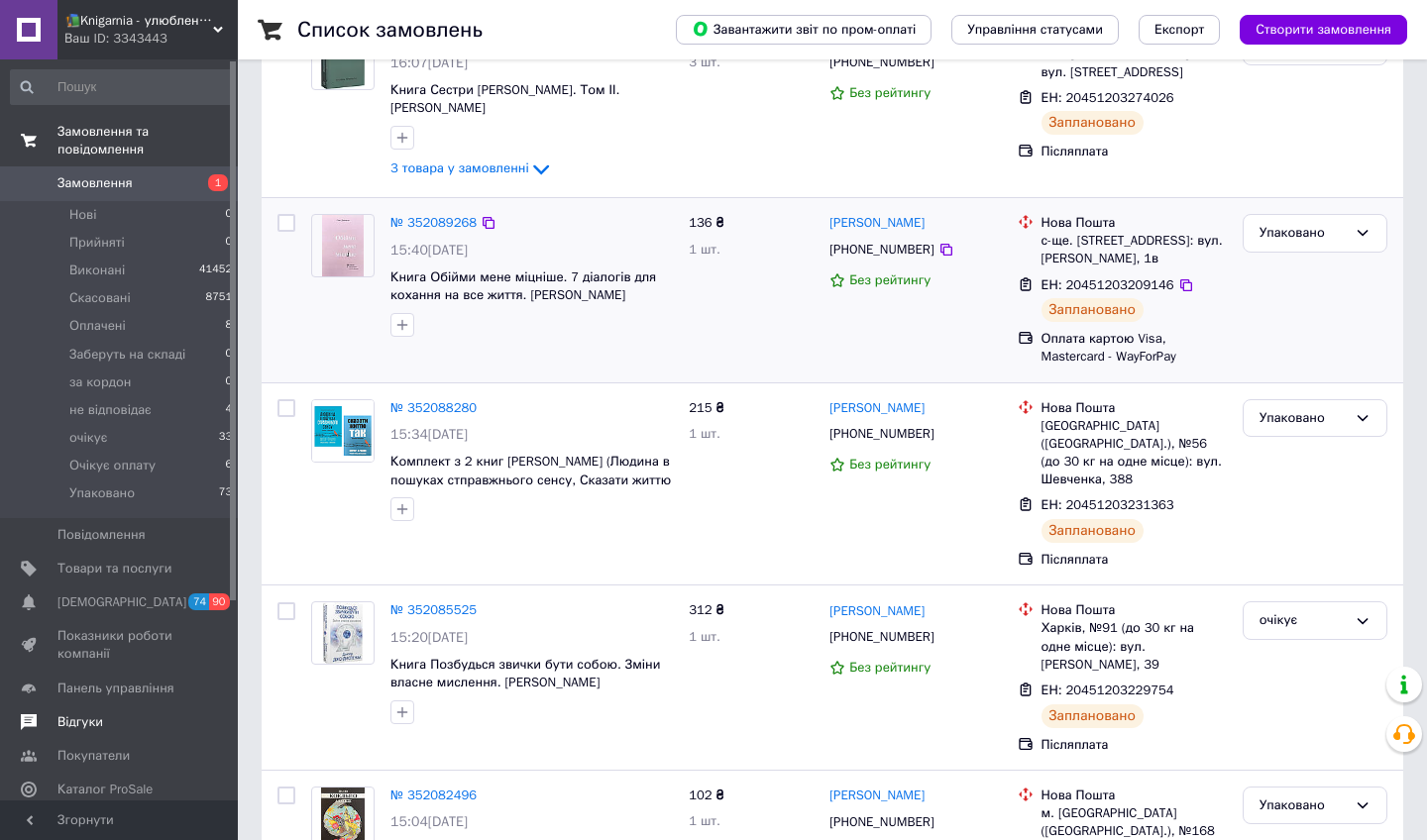 scroll, scrollTop: 528, scrollLeft: 0, axis: vertical 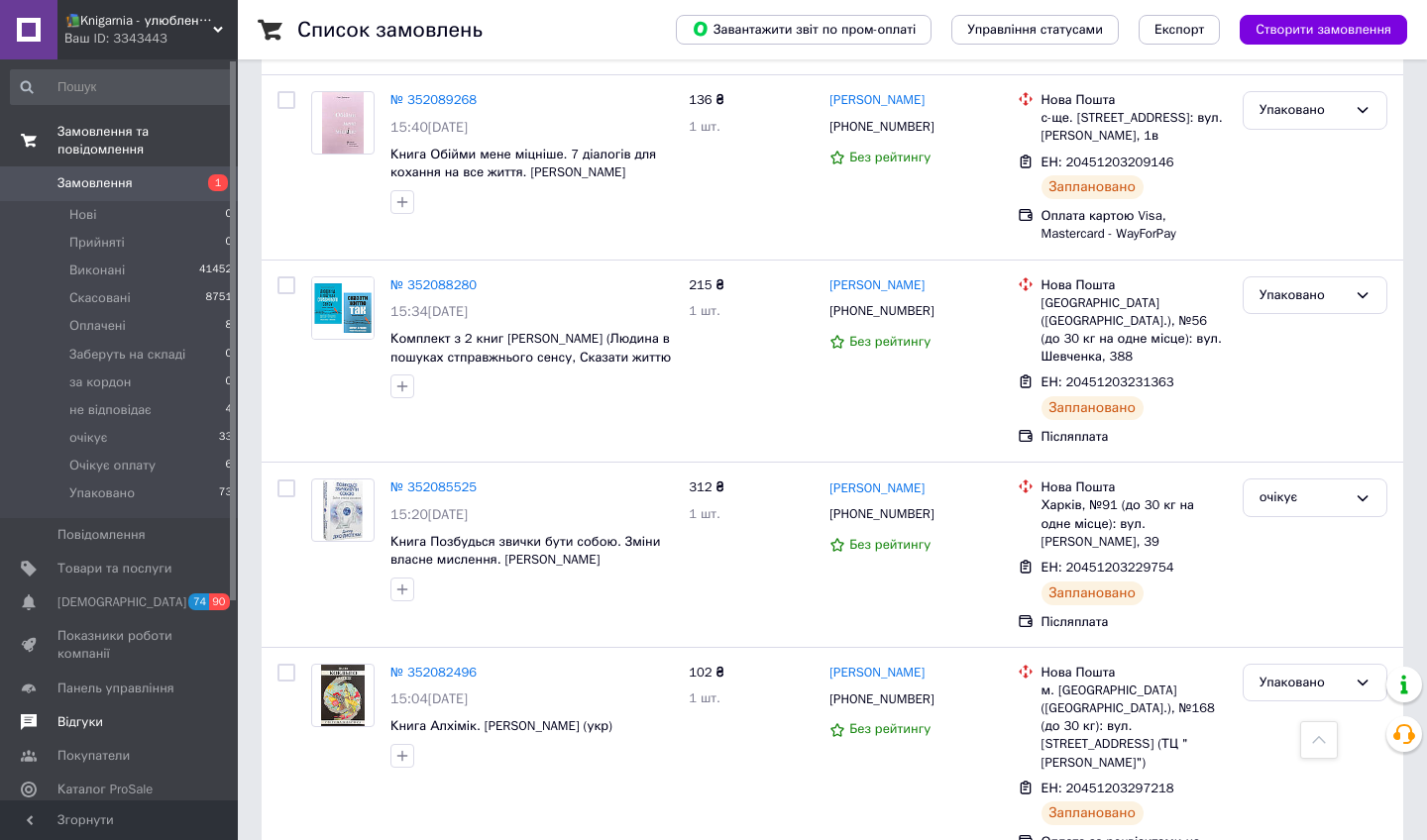 click on "Замовлення" at bounding box center (95, 183) 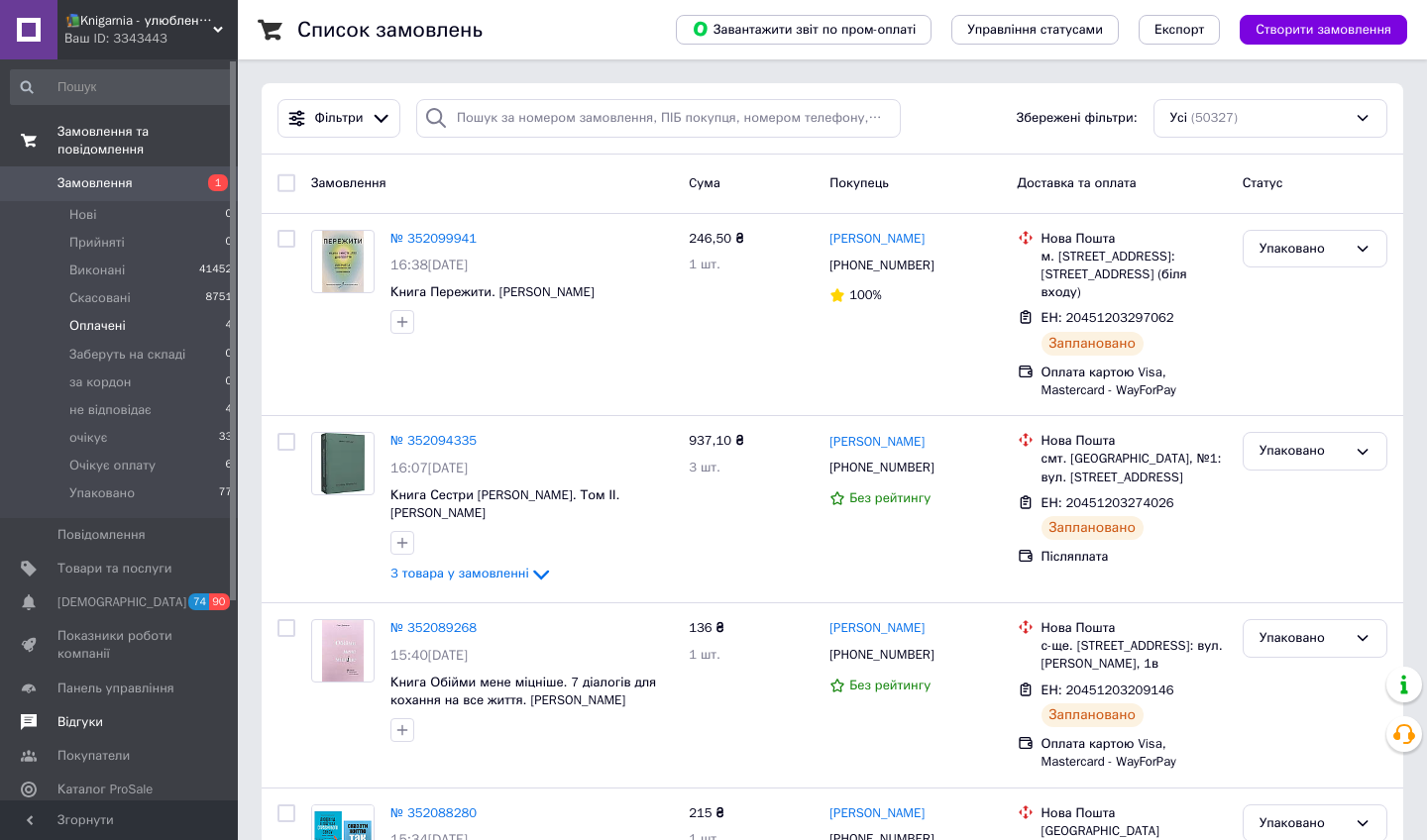 click on "Оплачені 4" at bounding box center [122, 326] 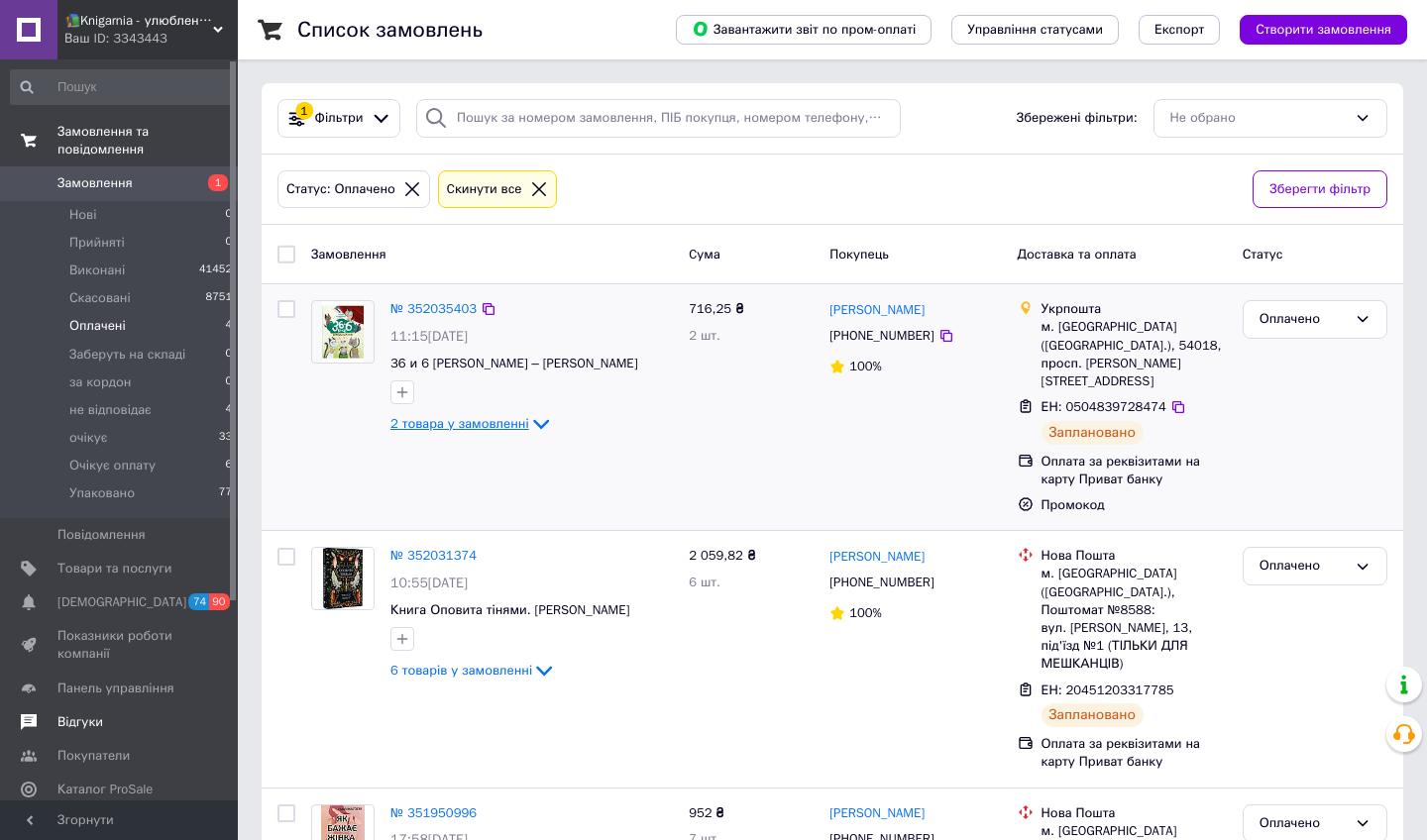 click on "2 товара у замовленні" at bounding box center (460, 423) 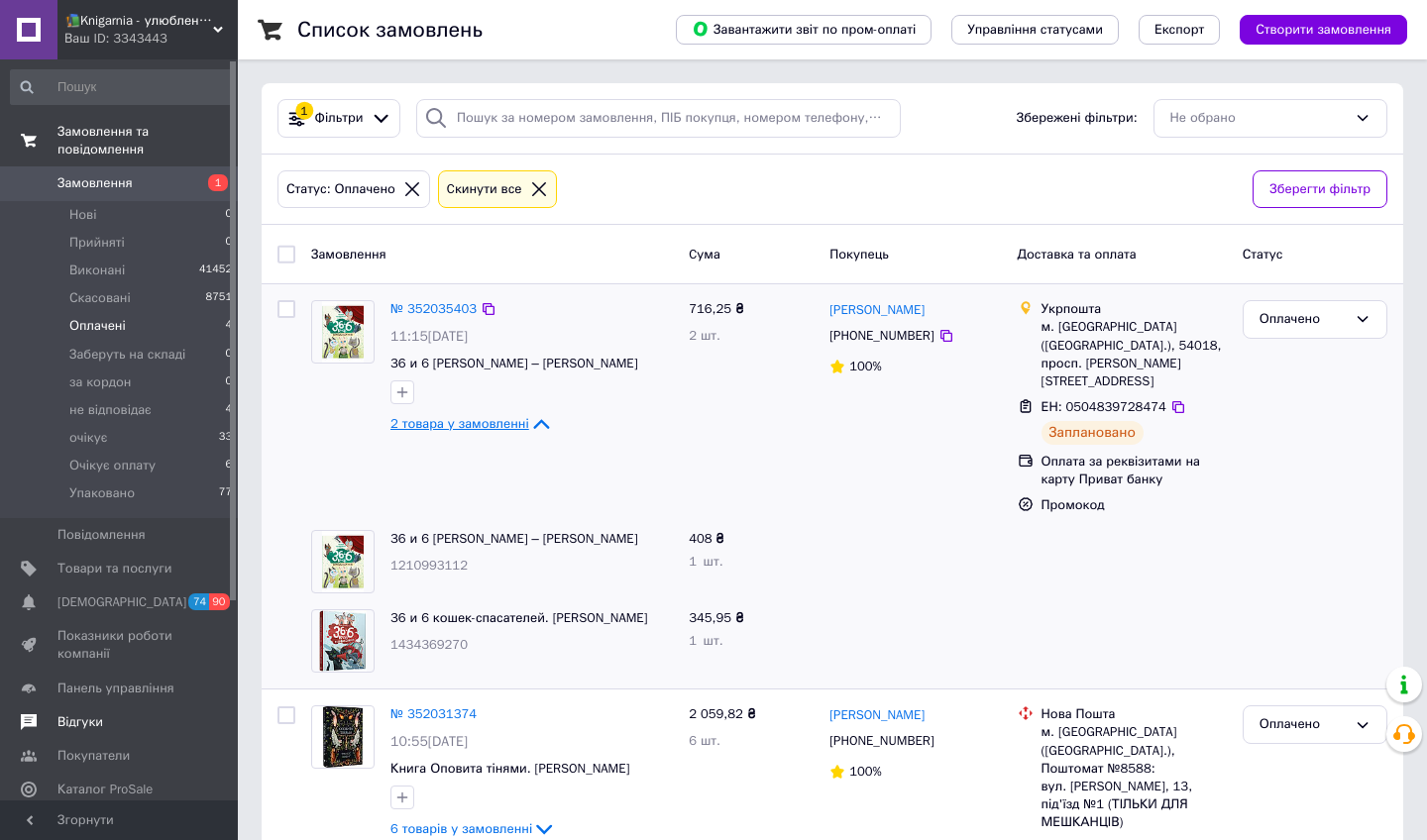 click on "2 товара у замовленні" at bounding box center [460, 423] 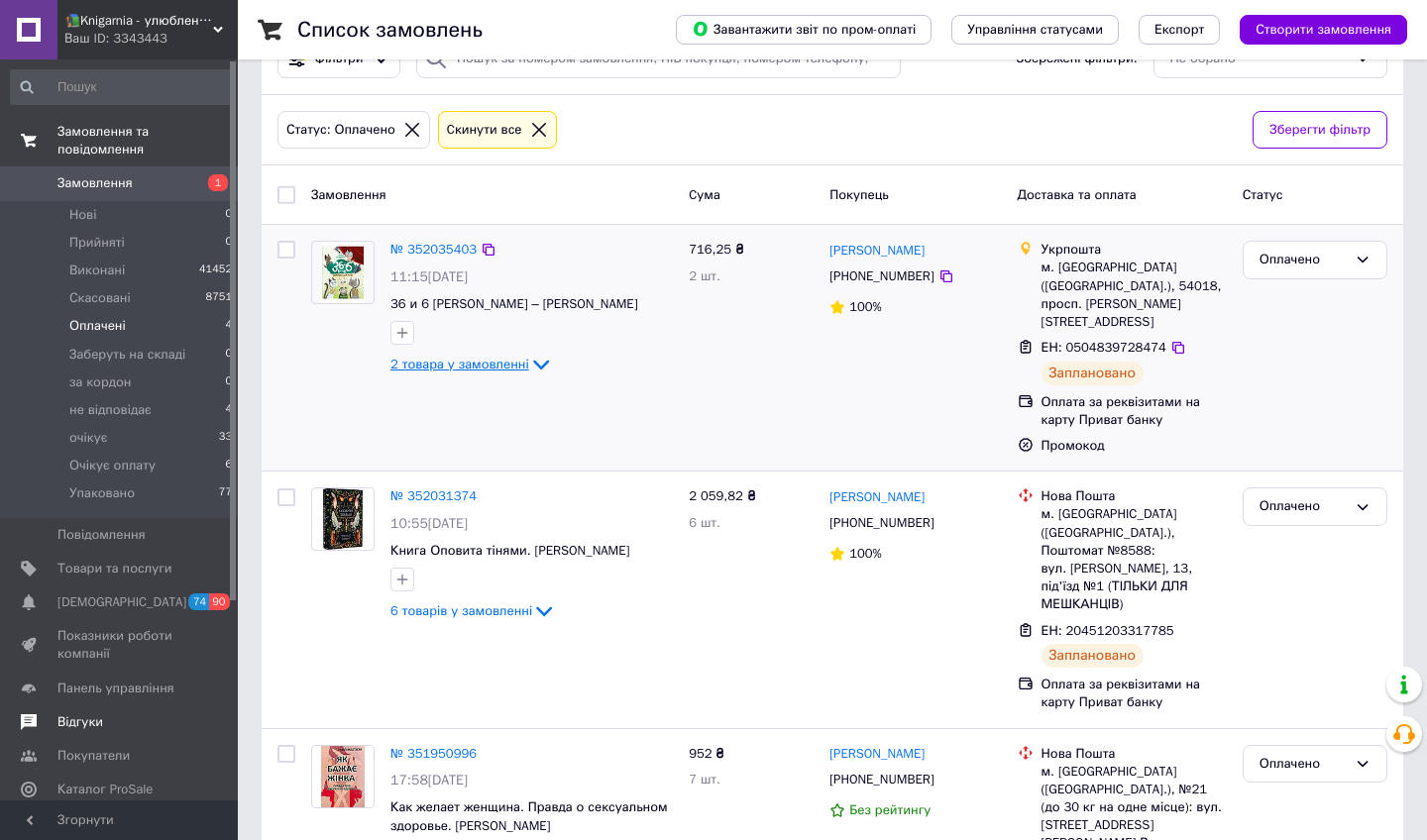 scroll, scrollTop: 166, scrollLeft: 0, axis: vertical 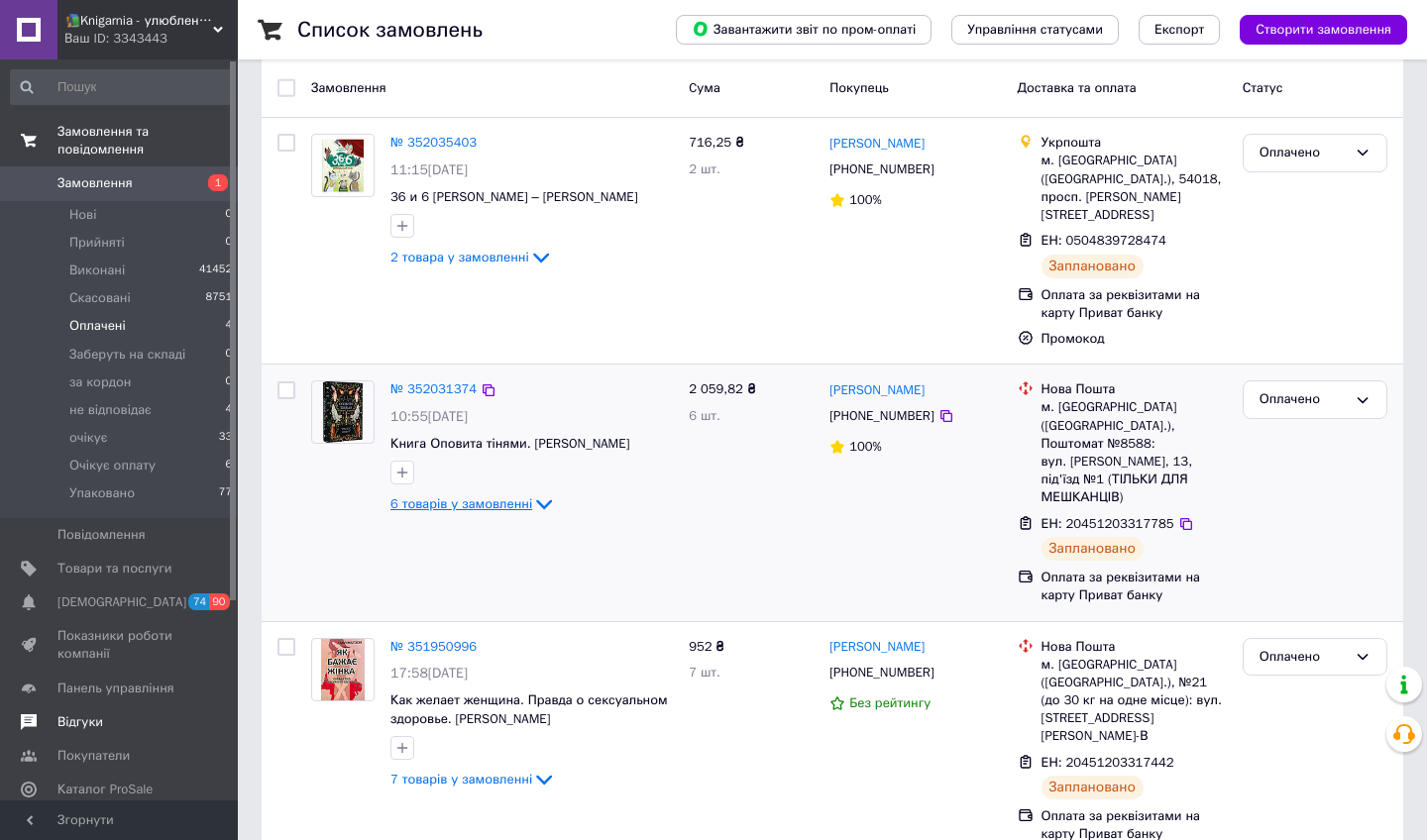 click on "6 товарів у замовленні" at bounding box center (461, 503) 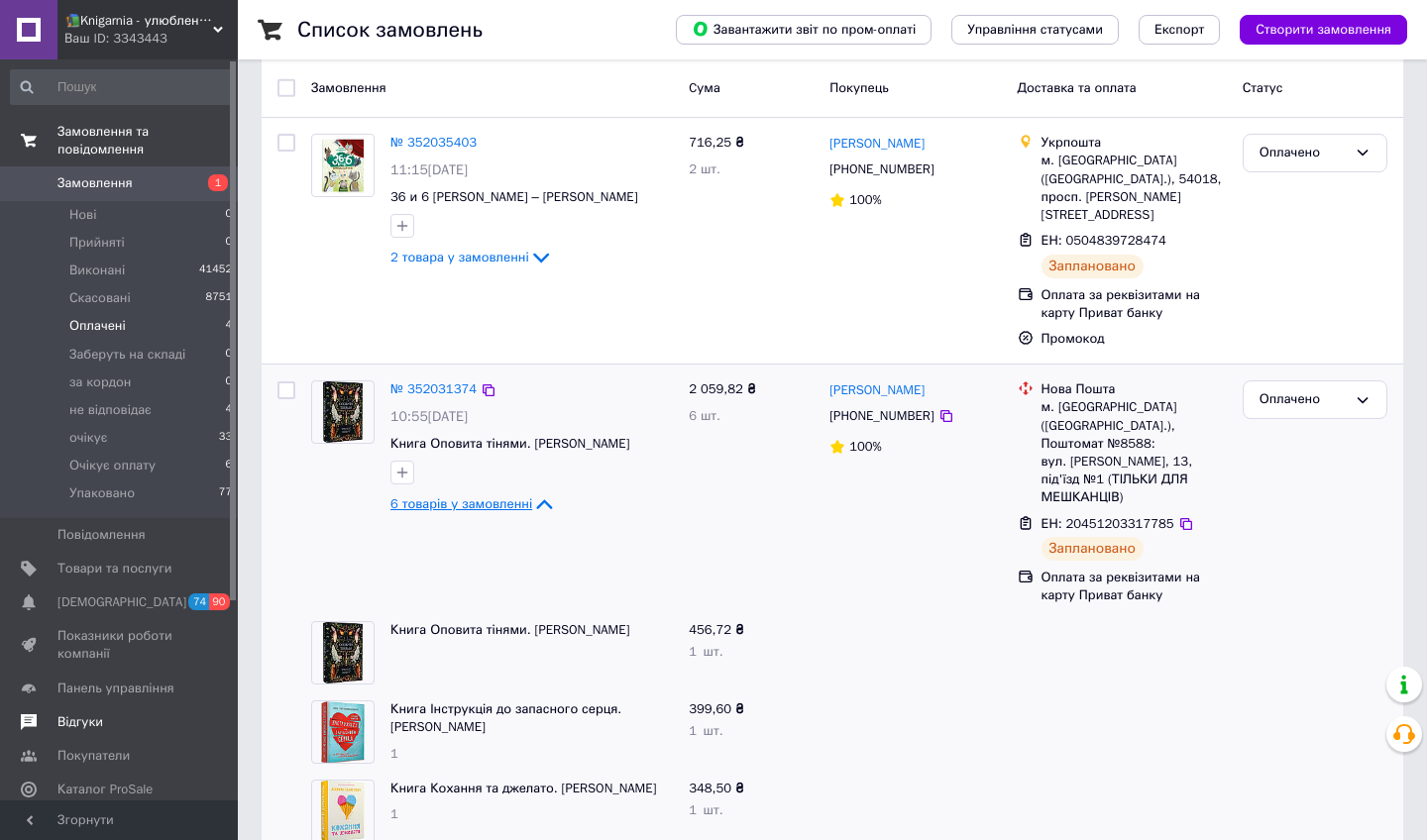 click on "6 товарів у замовленні" at bounding box center (461, 503) 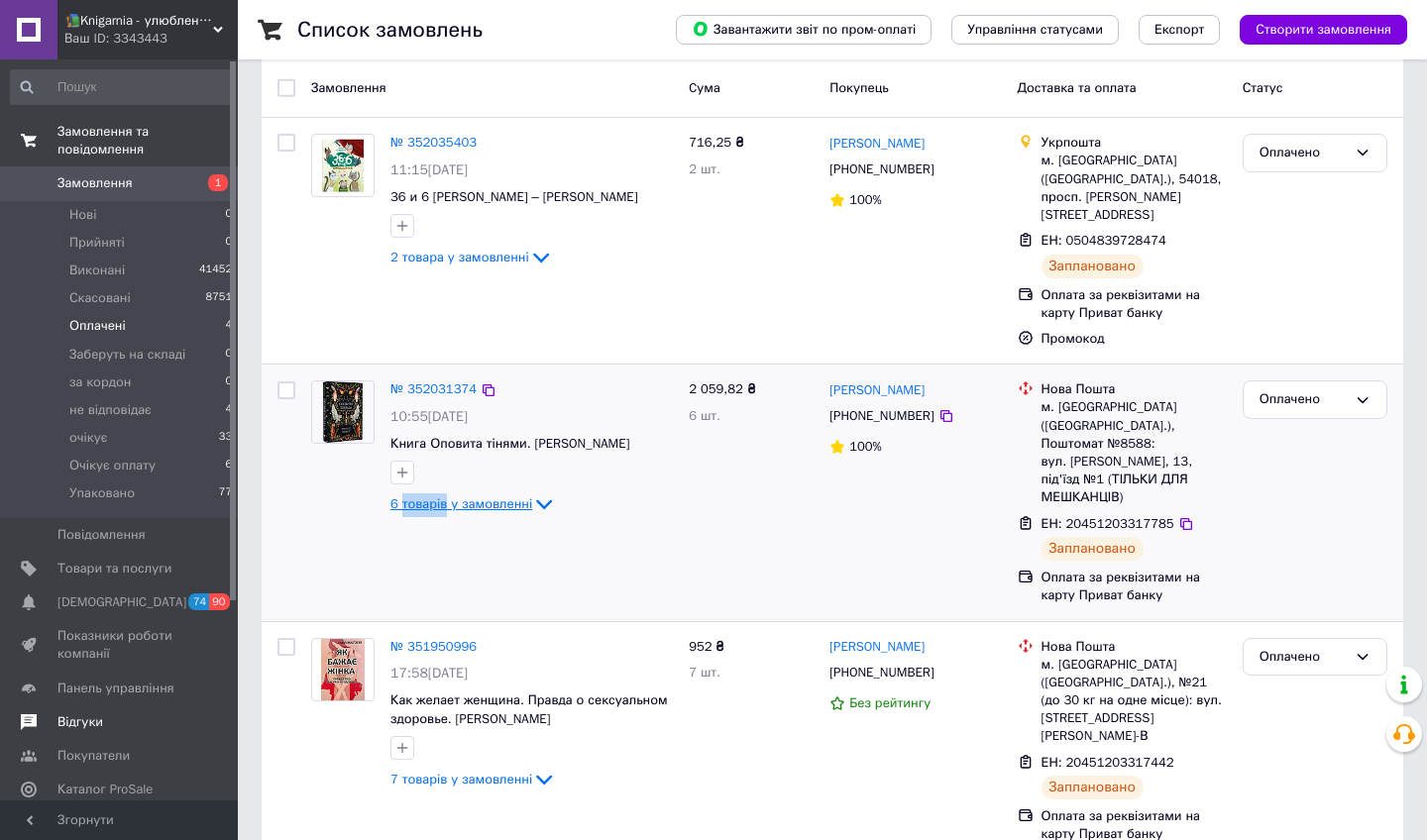 click on "6 товарів у замовленні" at bounding box center [461, 503] 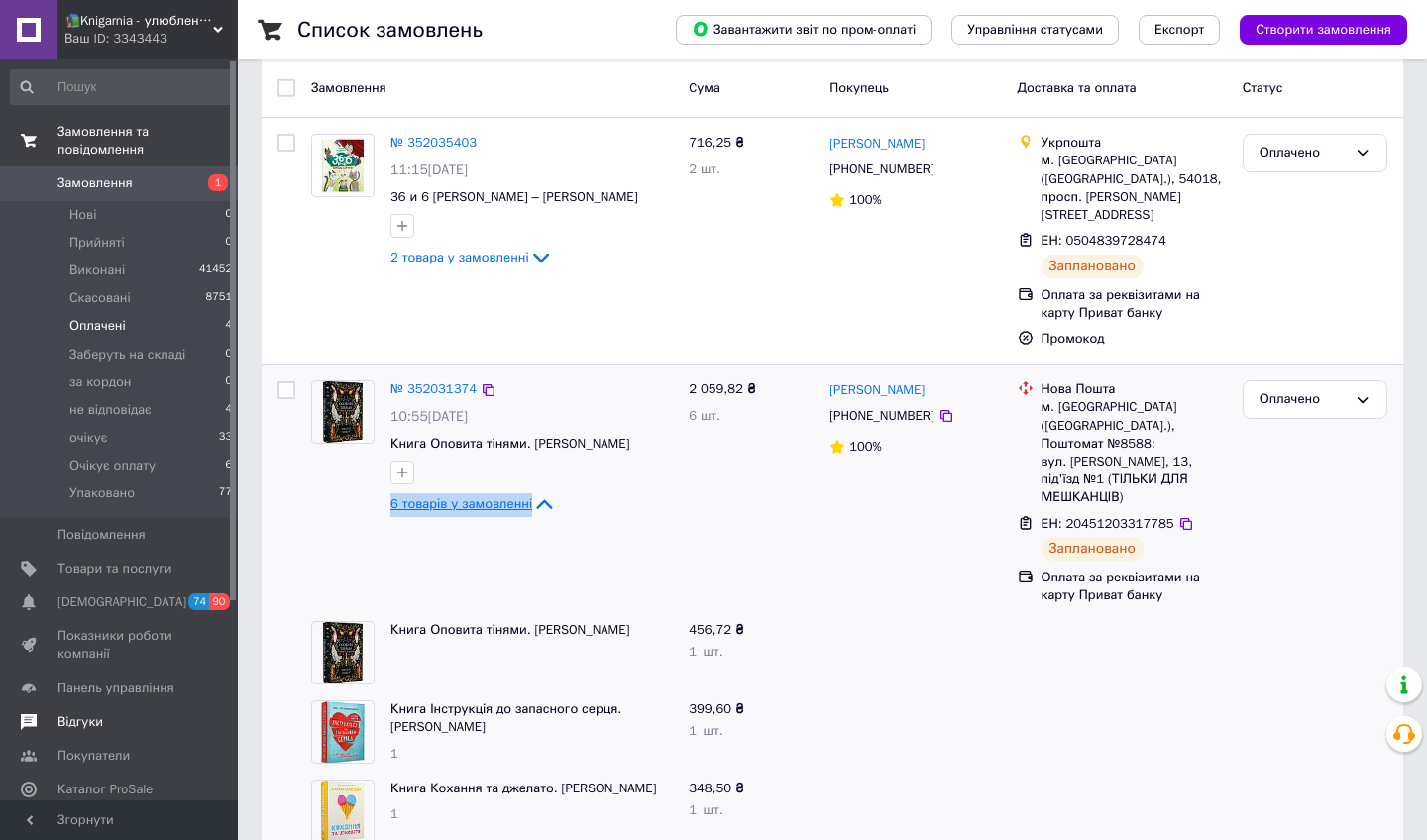 click on "6 товарів у замовленні" at bounding box center [461, 503] 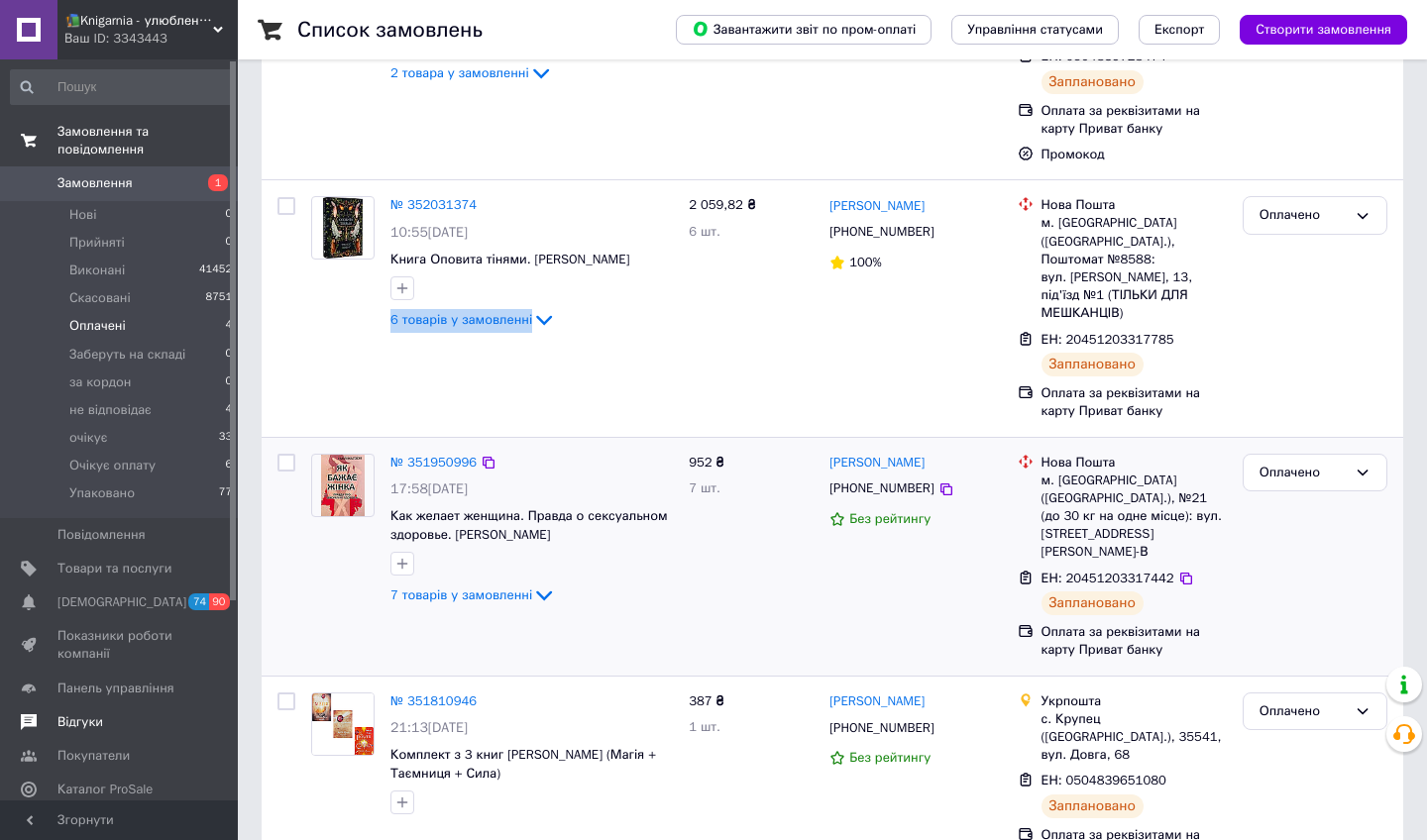 scroll, scrollTop: 349, scrollLeft: 0, axis: vertical 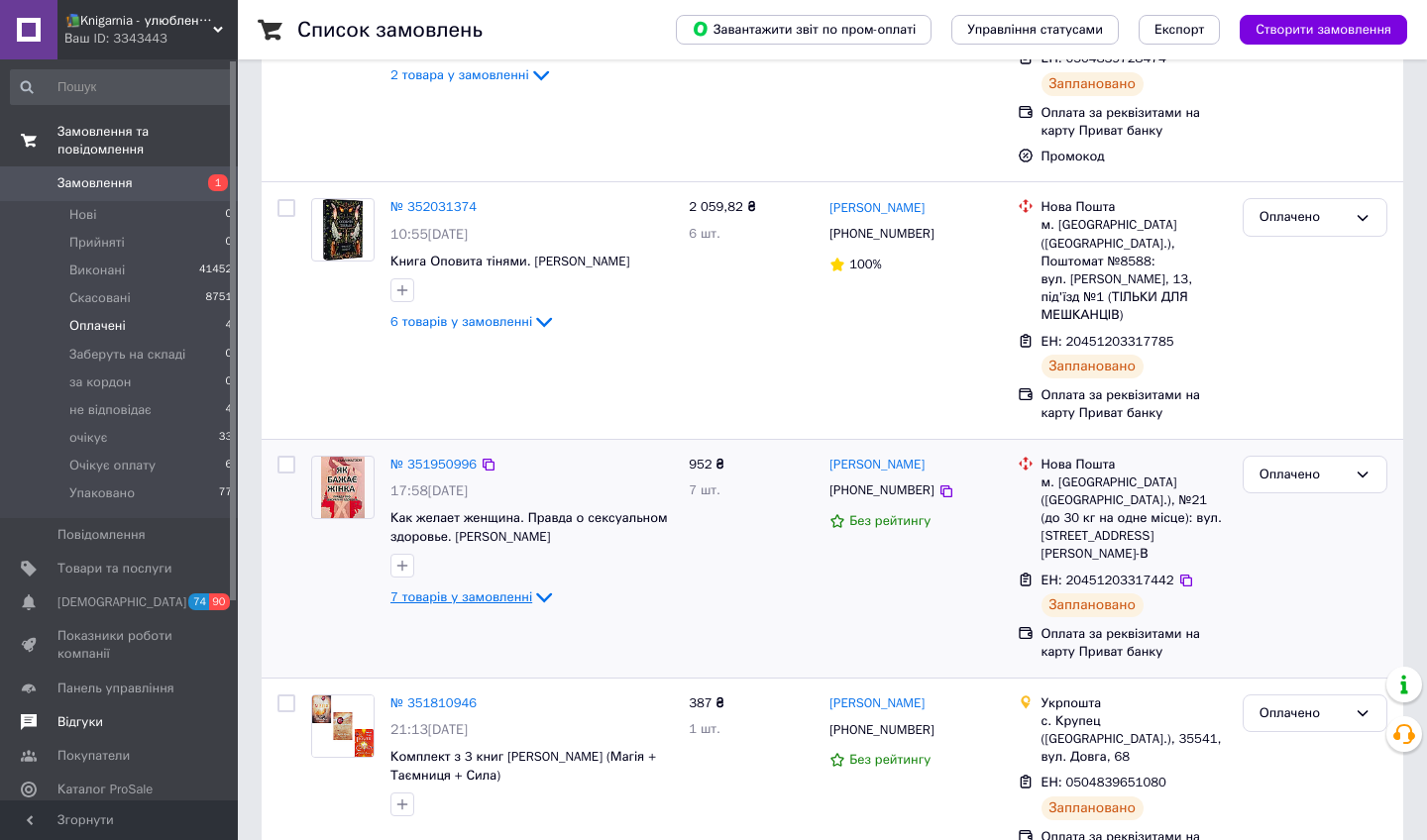 click on "7 товарів у замовленні" at bounding box center [461, 596] 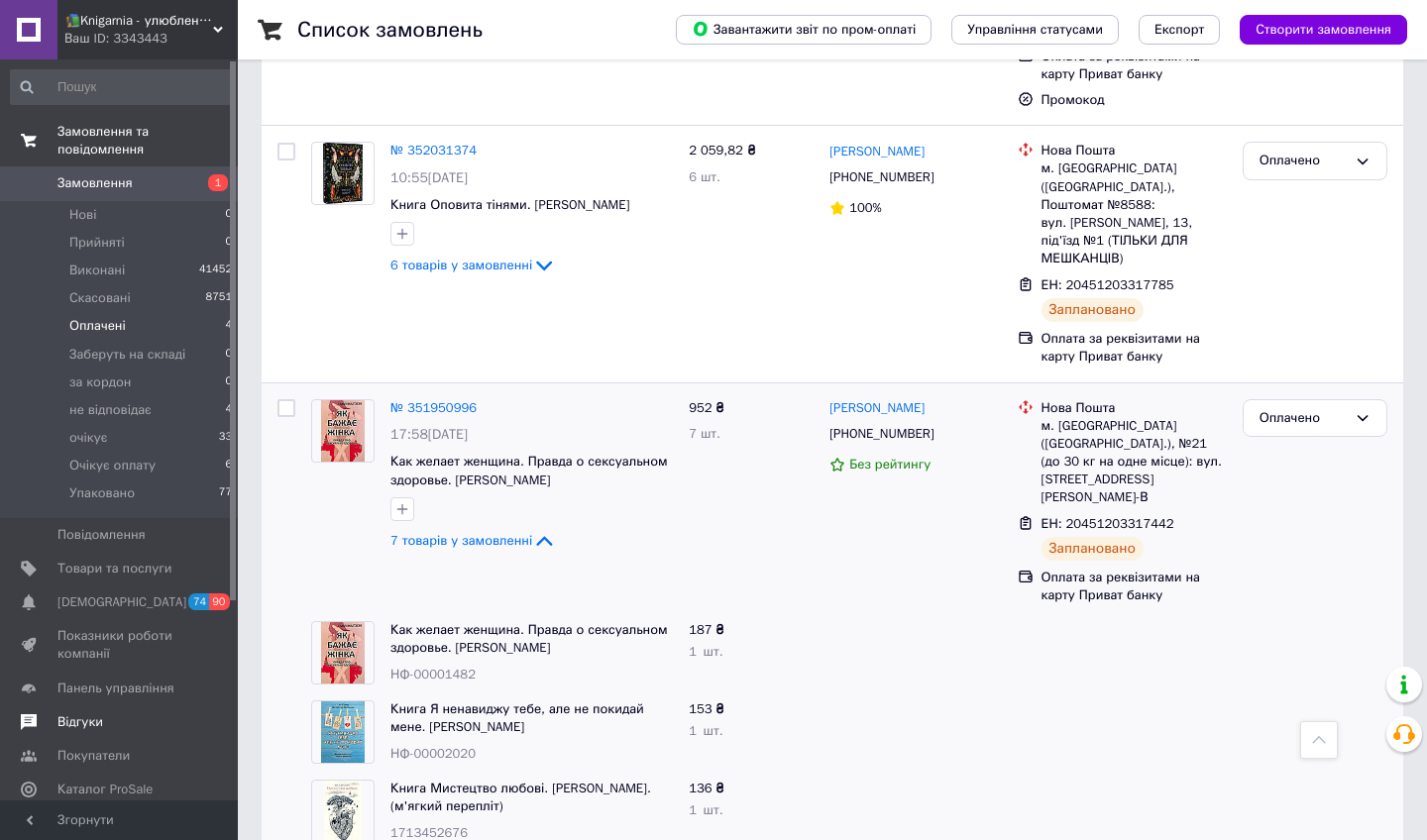 scroll, scrollTop: 391, scrollLeft: 0, axis: vertical 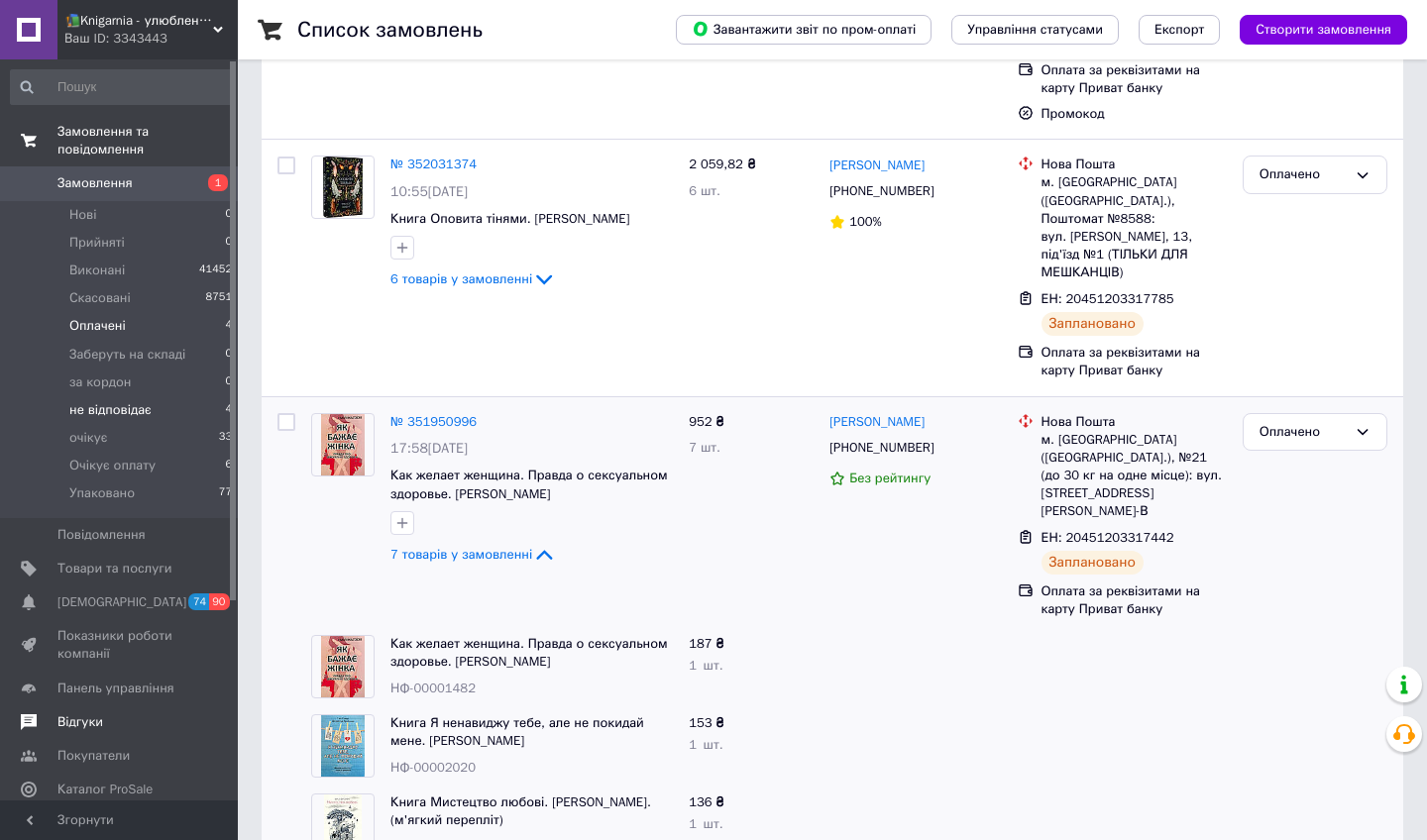 click on "не відповідає 4" at bounding box center [122, 410] 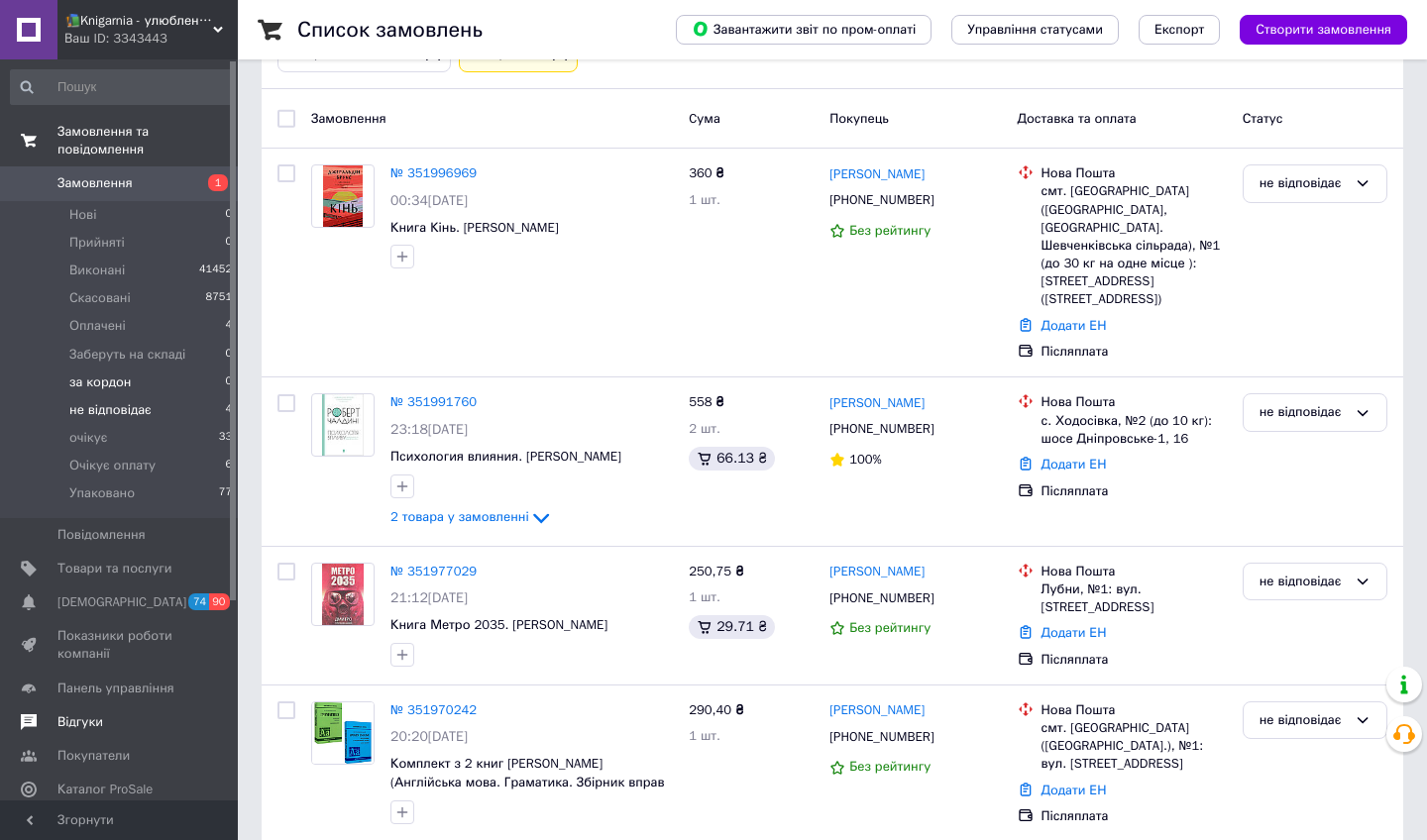 scroll, scrollTop: 135, scrollLeft: 0, axis: vertical 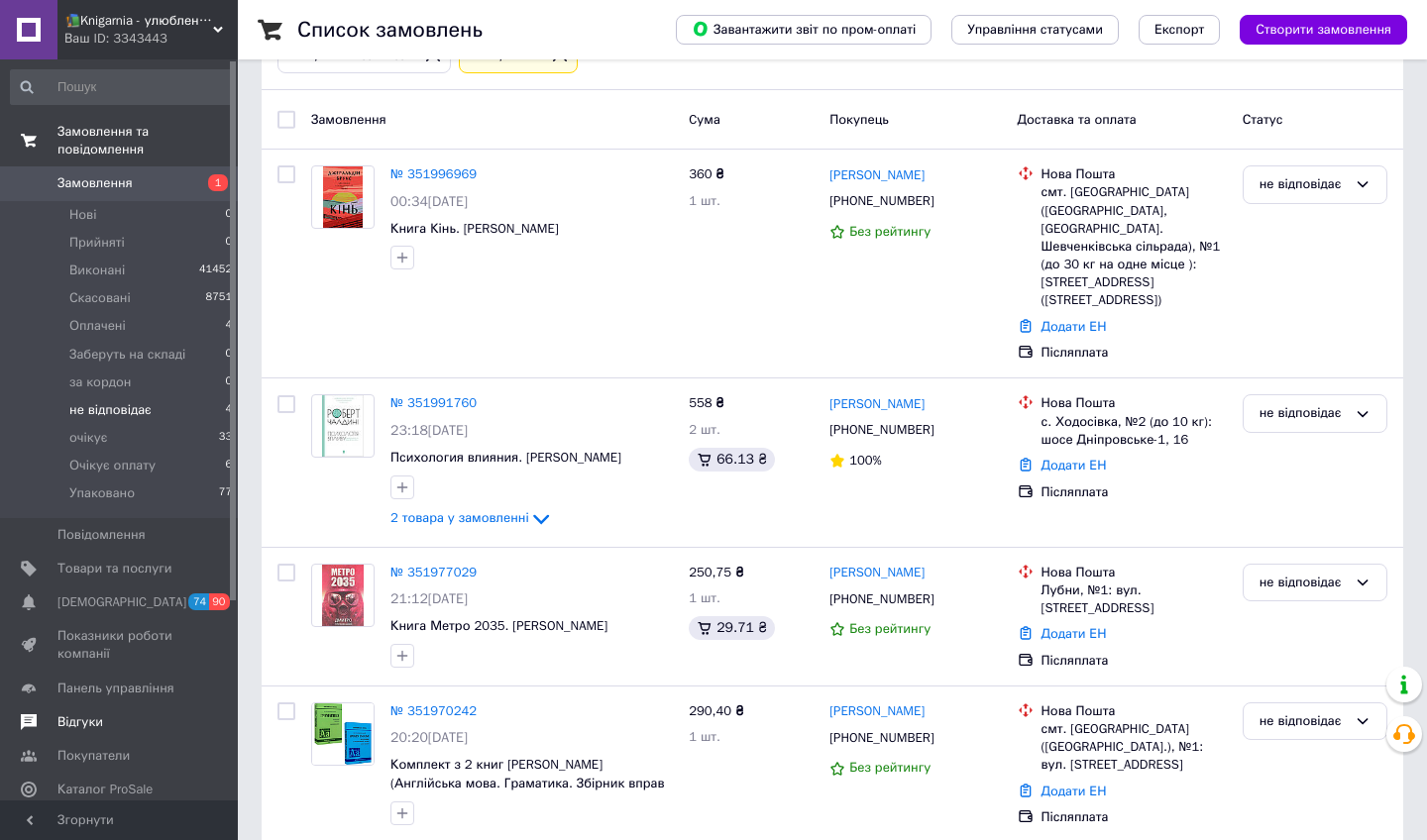 click on "Замовлення" at bounding box center (120, 183) 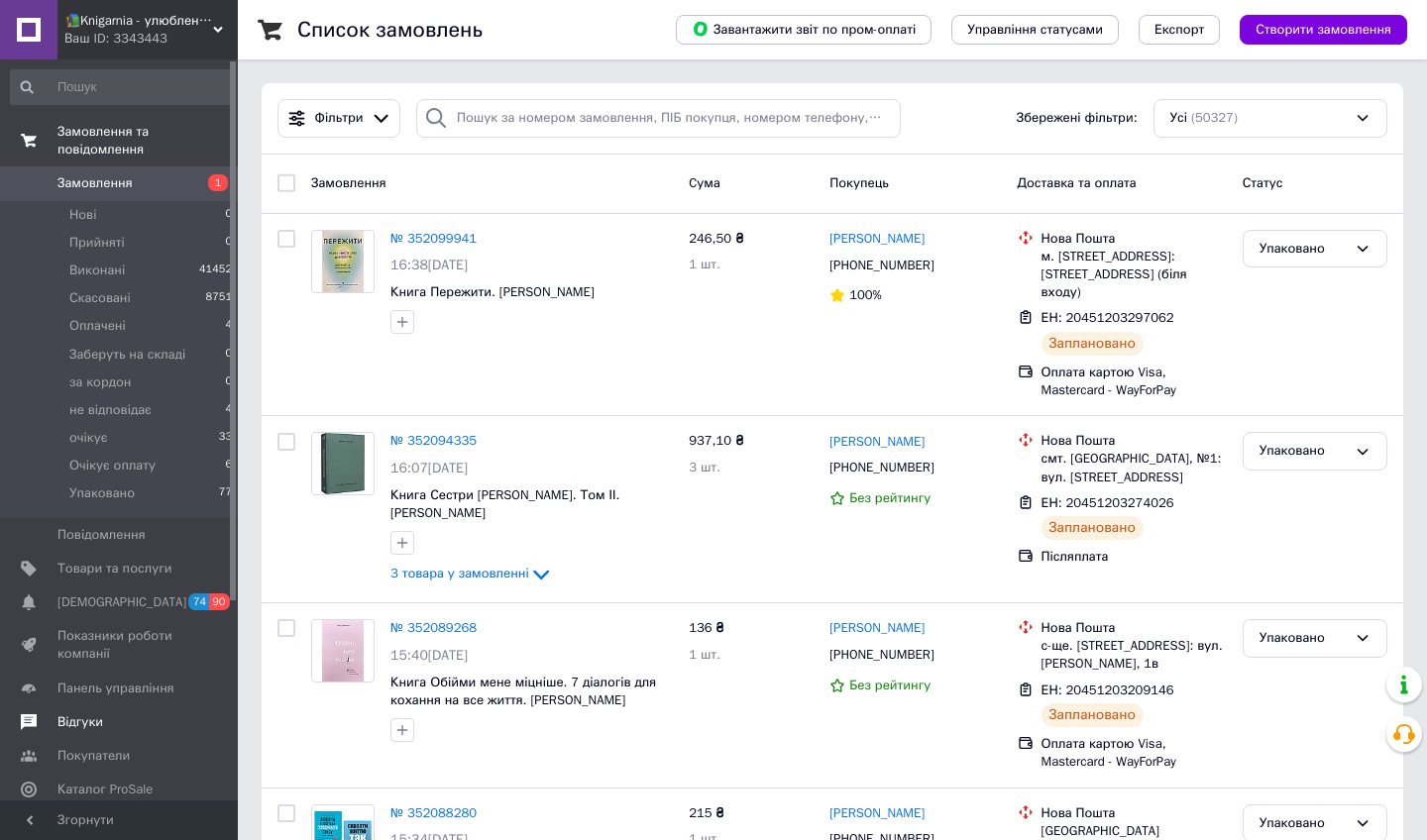 click on "Відгуки" at bounding box center (122, 722) 